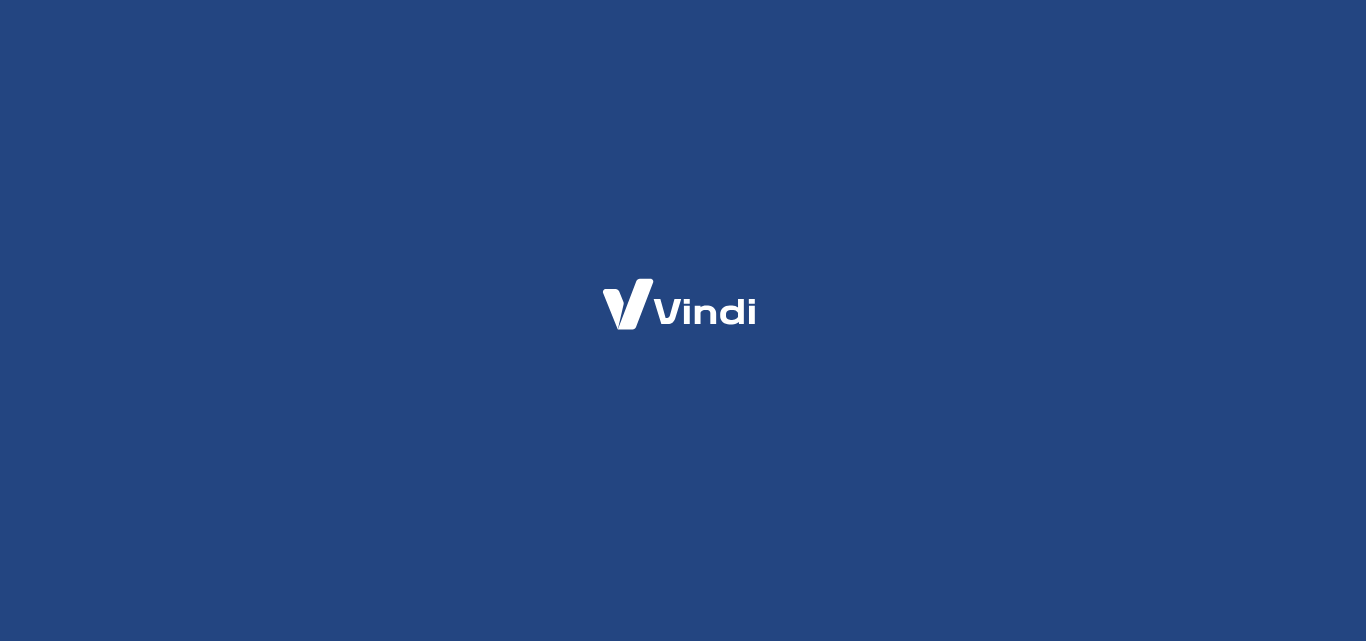 scroll, scrollTop: 0, scrollLeft: 0, axis: both 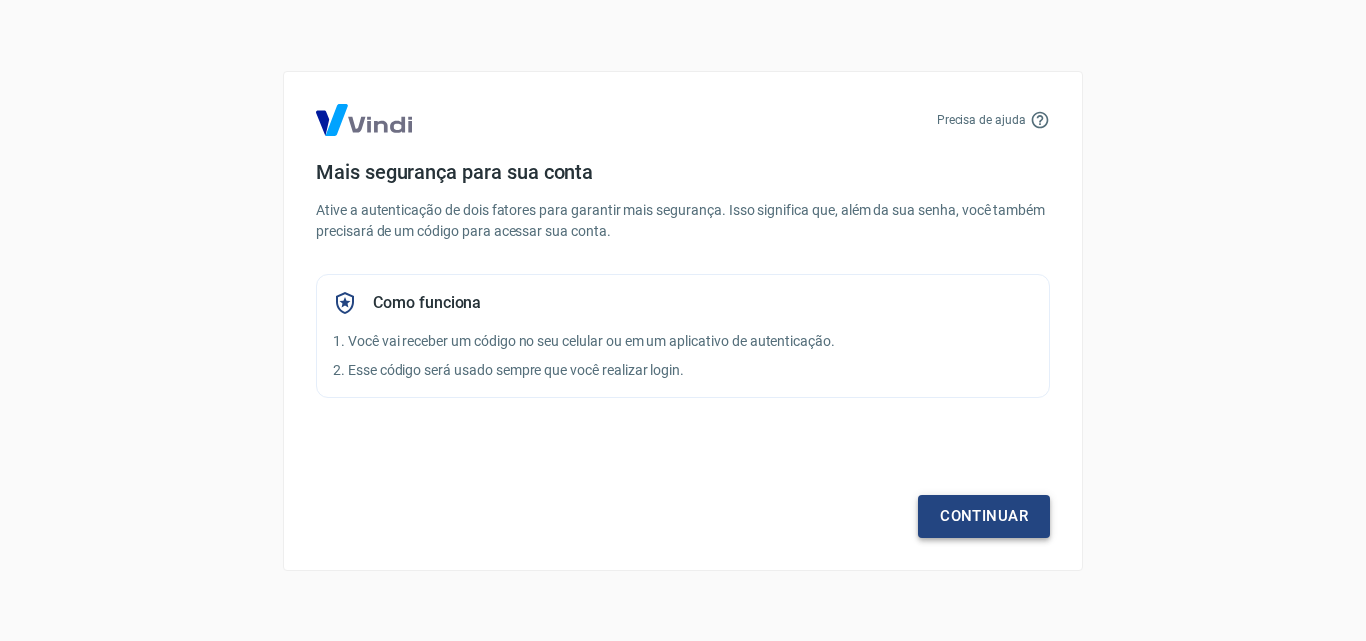 click on "Continuar" at bounding box center [984, 516] 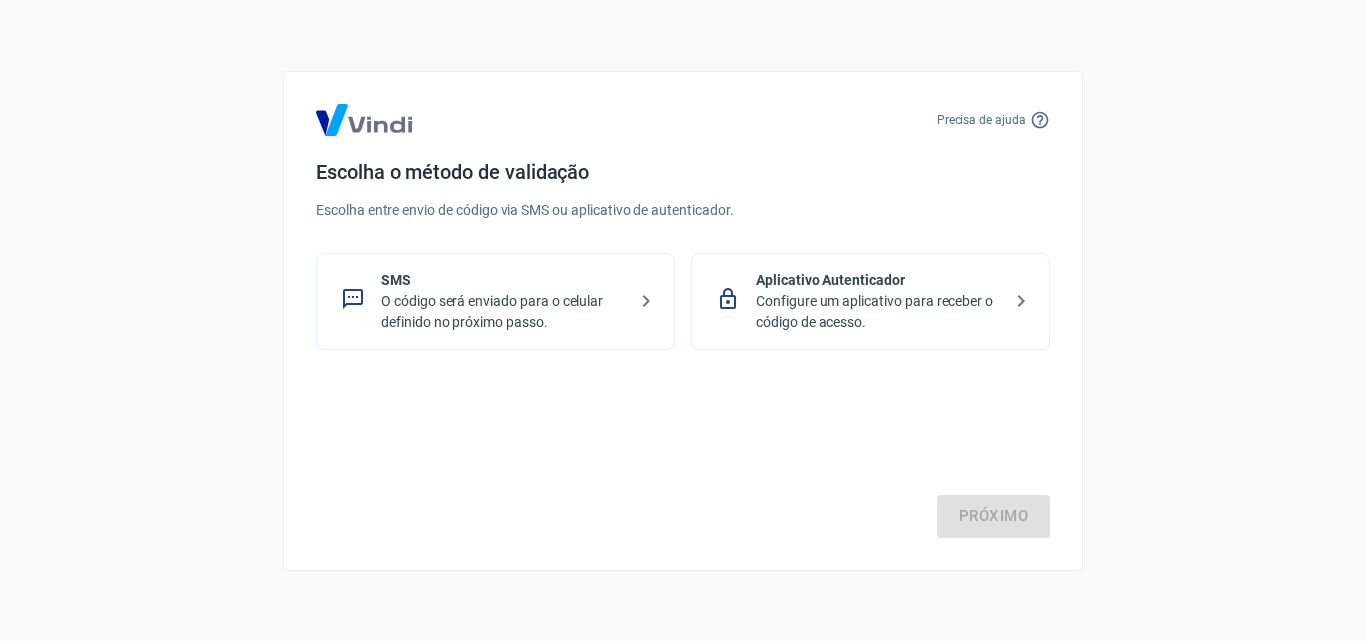 click on "O código será enviado para o celular definido no próximo passo." at bounding box center (503, 312) 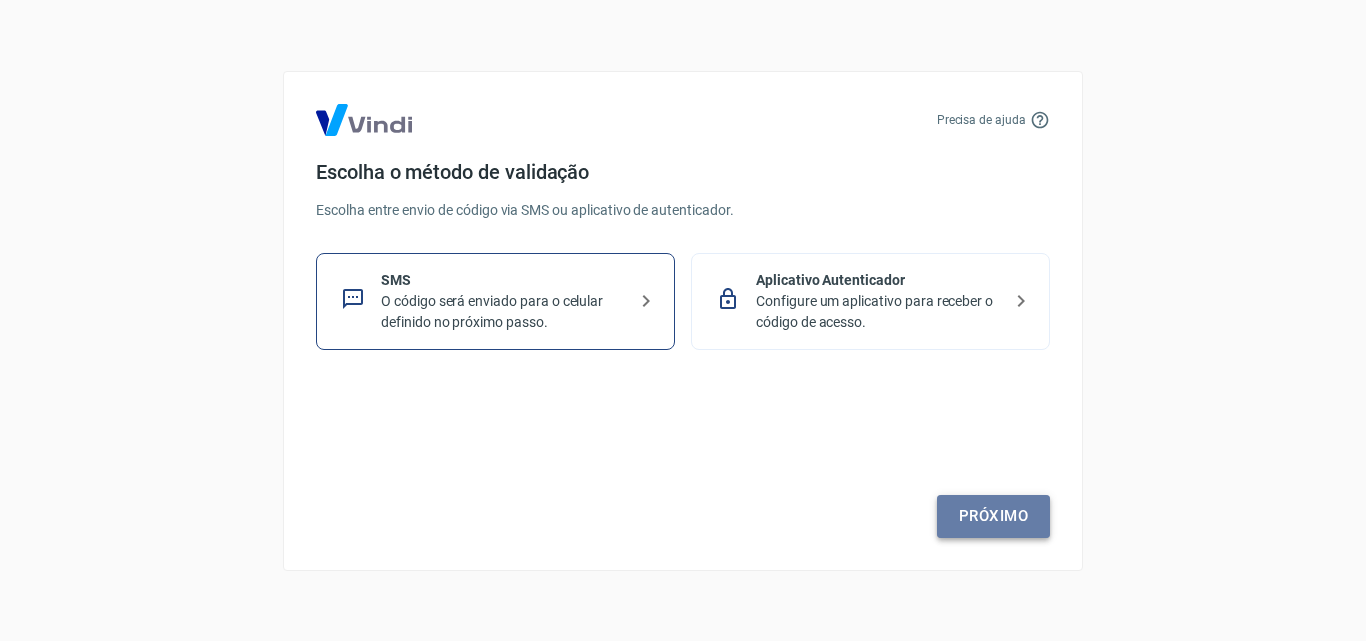 click on "Próximo" at bounding box center (993, 516) 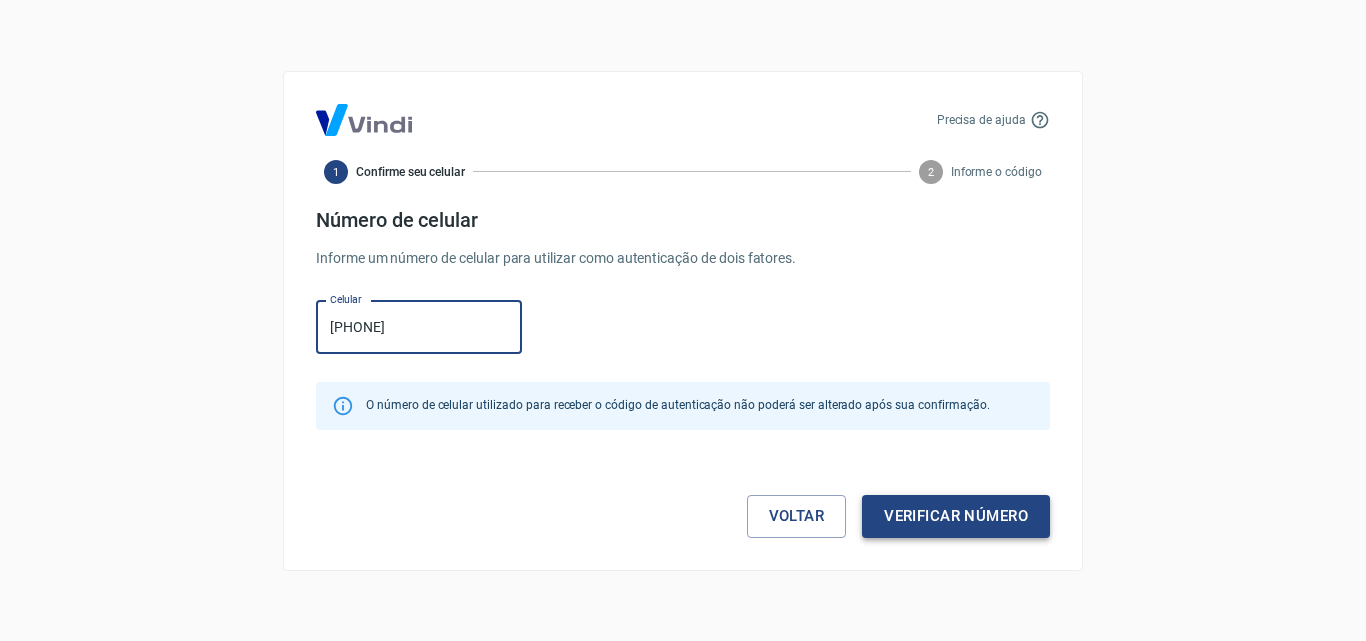 type on "[PHONE]" 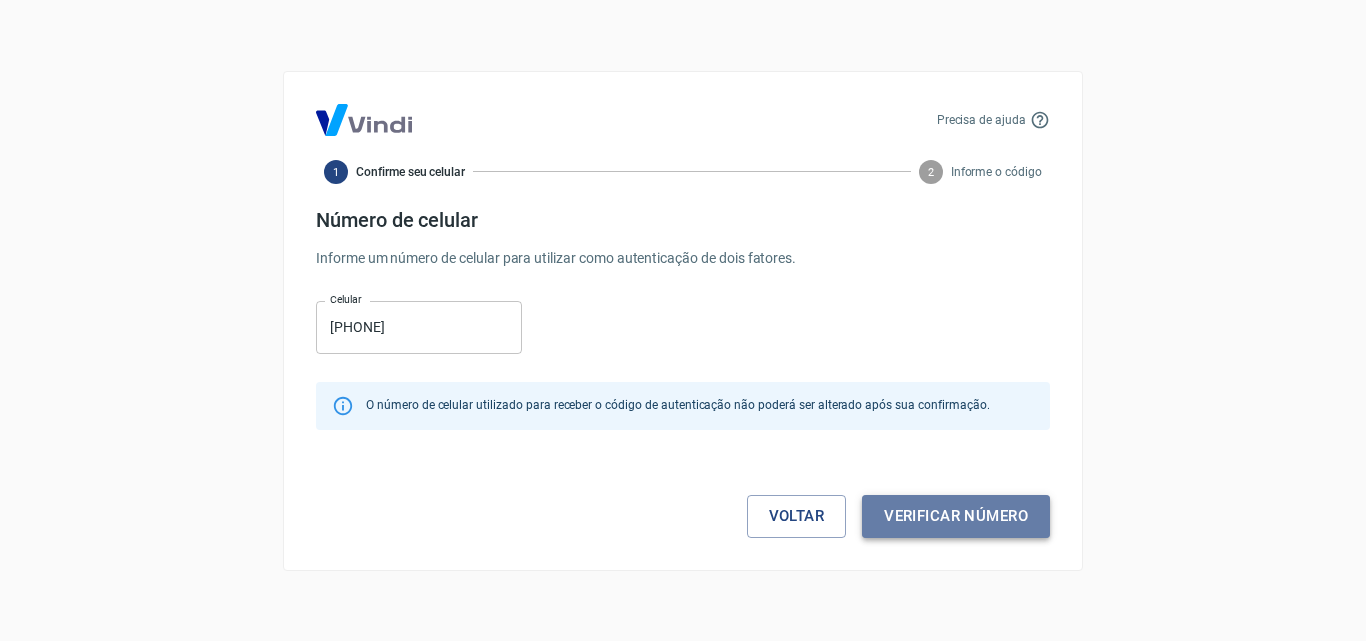 click on "Verificar número" at bounding box center [956, 516] 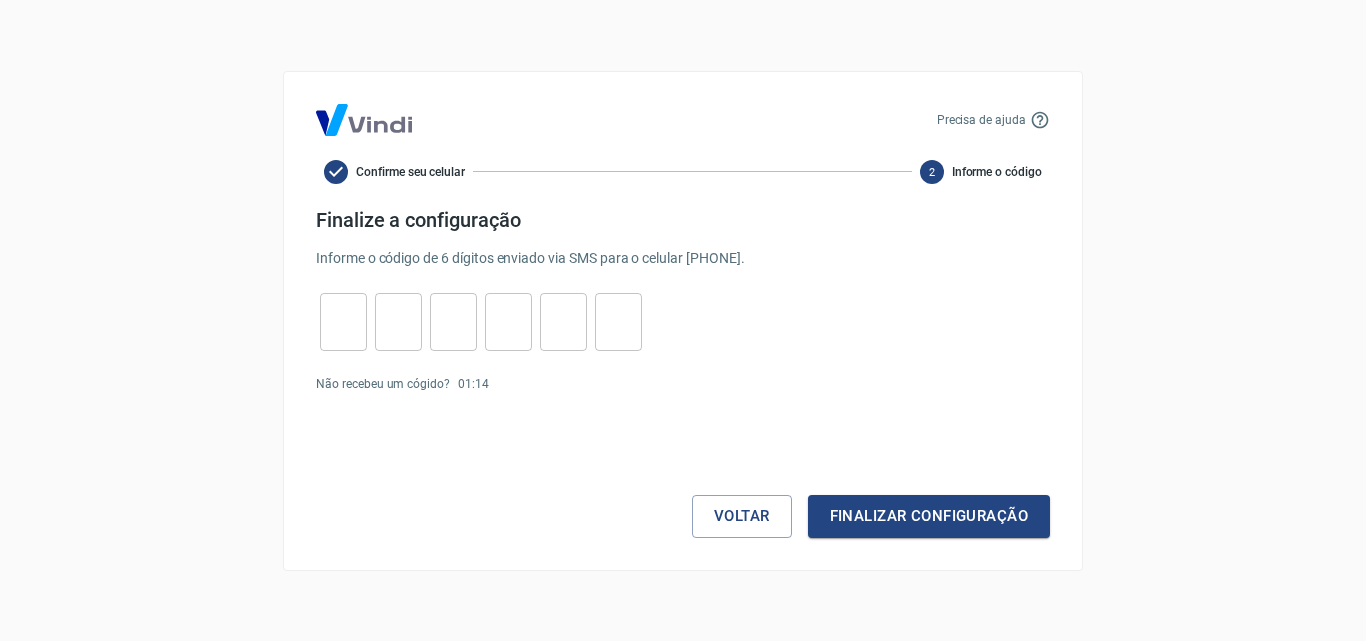 click at bounding box center (343, 321) 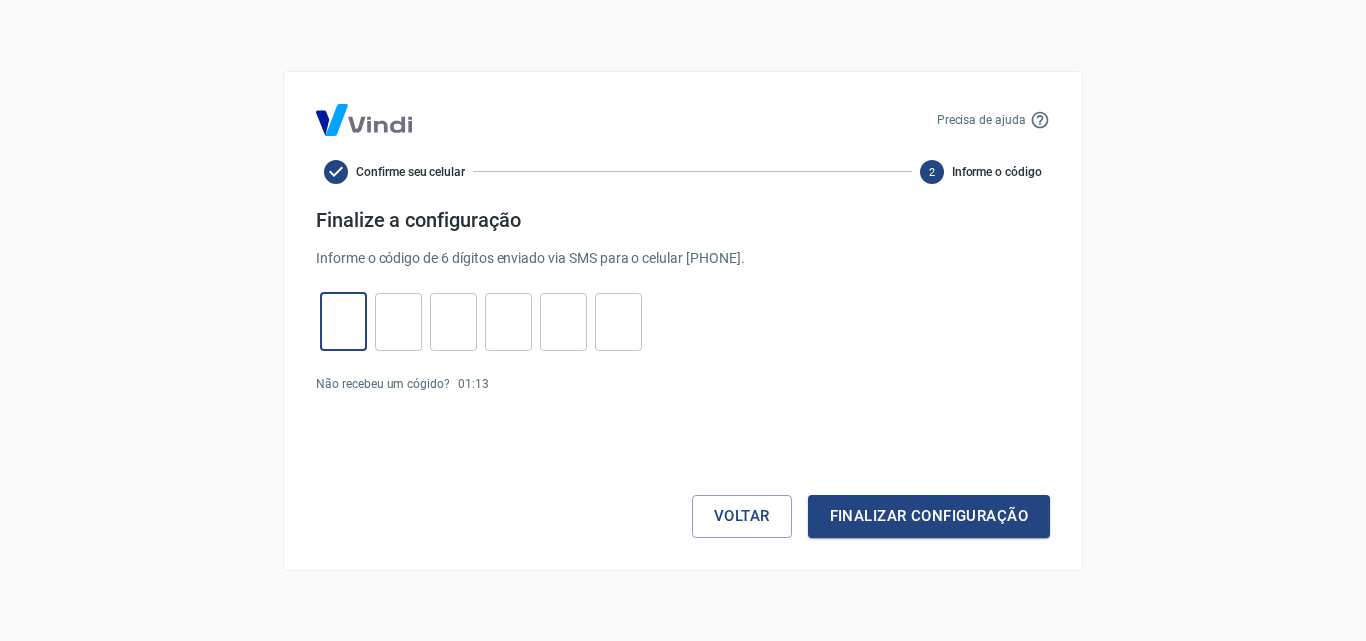 type on "8" 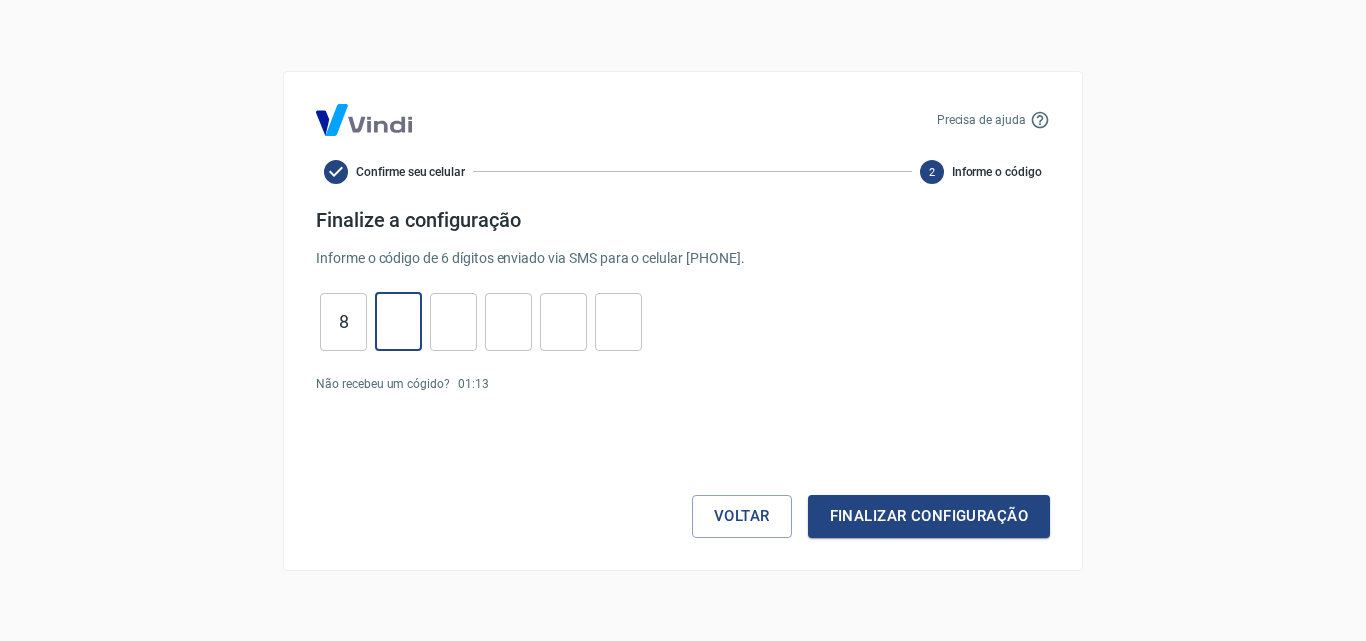 type on "1" 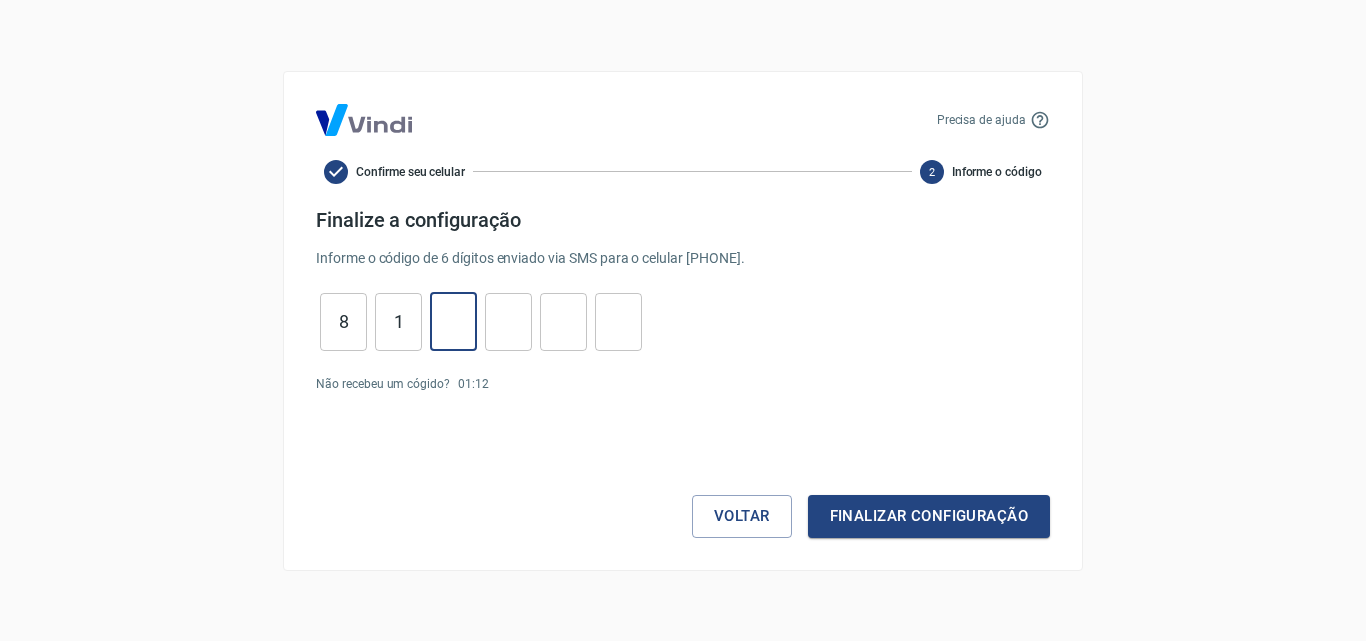 type on "8" 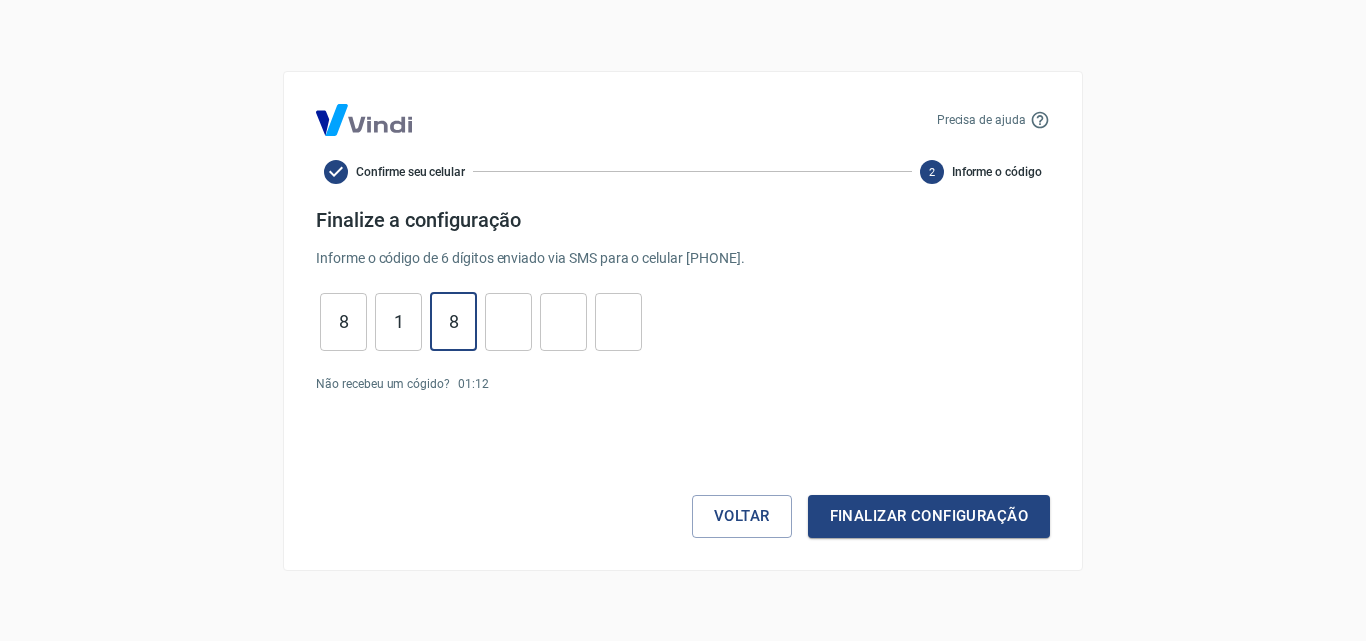 type on "9" 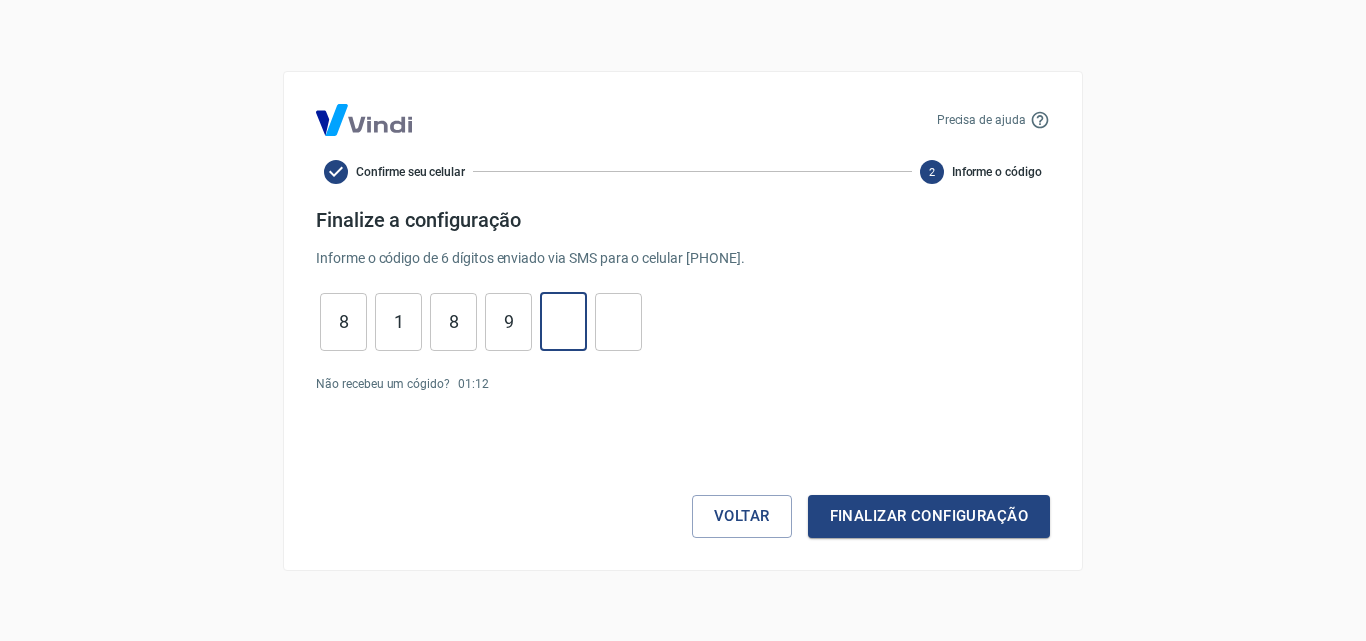 type on "5" 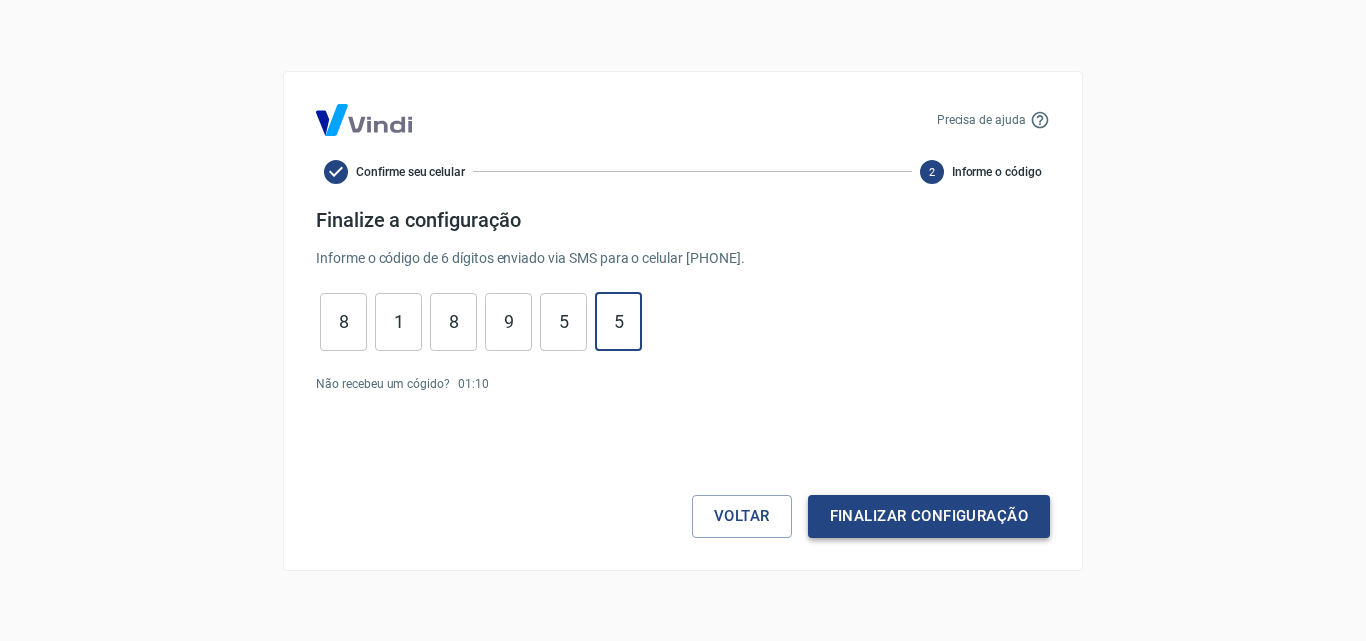 type on "5" 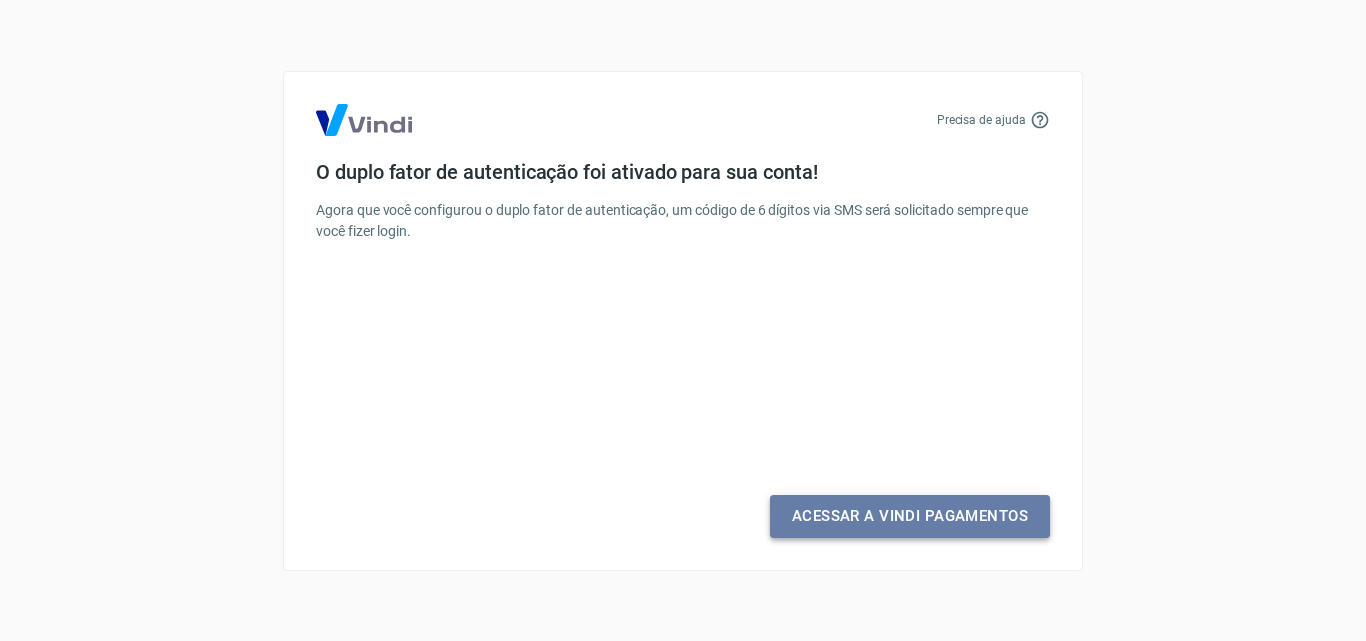 click on "Acessar a Vindi Pagamentos" at bounding box center (910, 516) 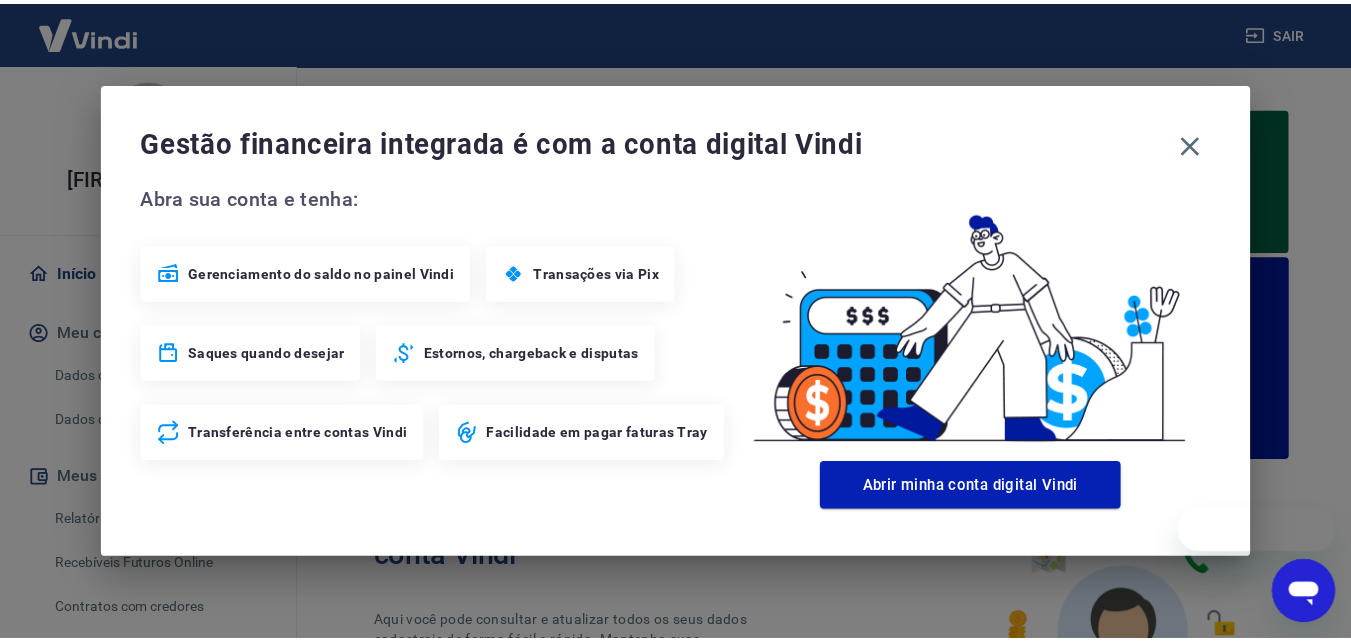 scroll, scrollTop: 0, scrollLeft: 0, axis: both 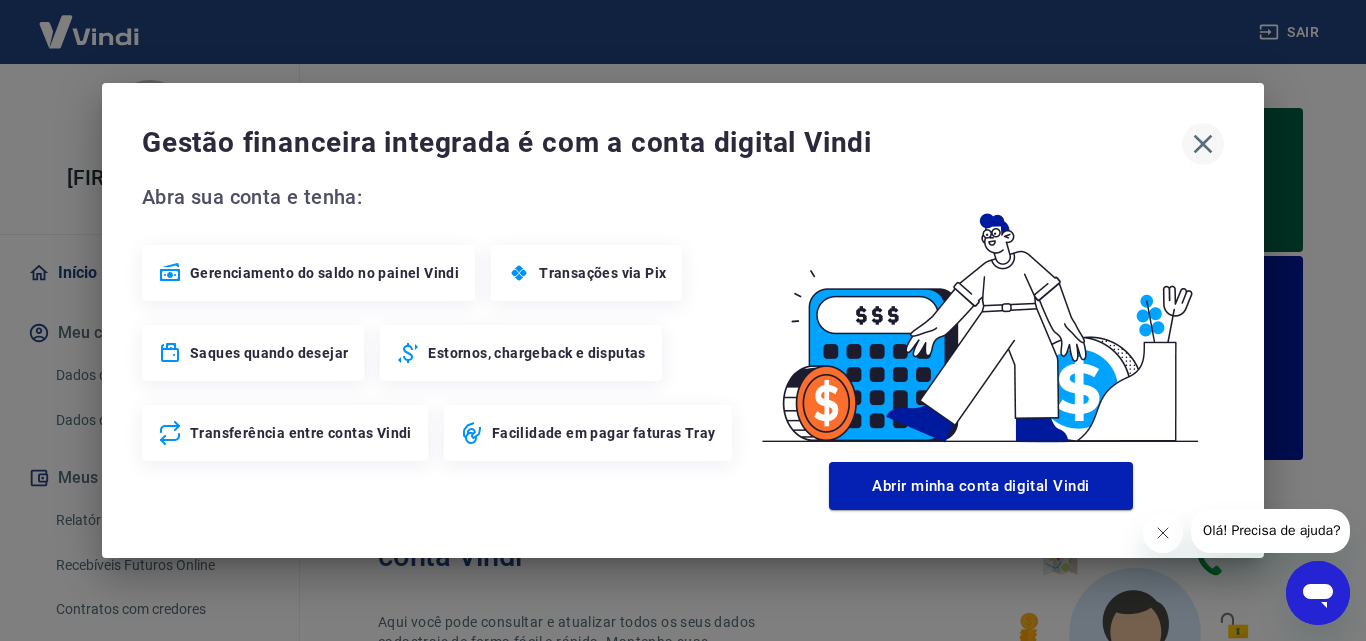 click 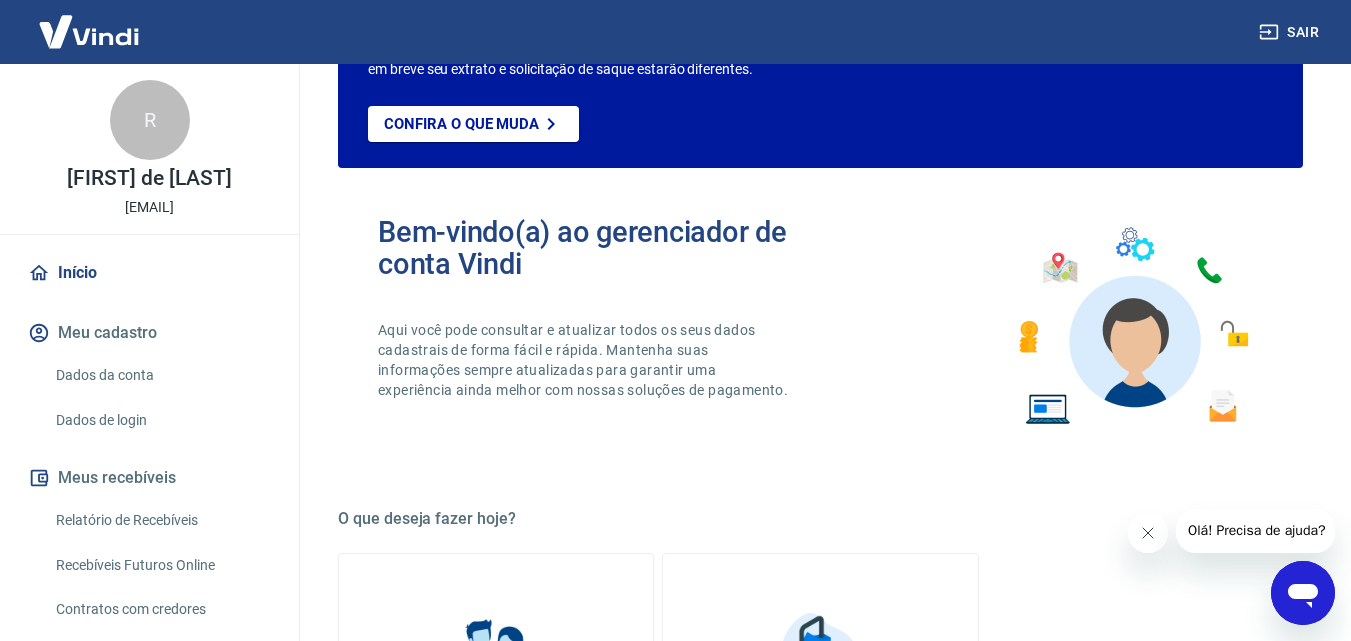 scroll, scrollTop: 300, scrollLeft: 0, axis: vertical 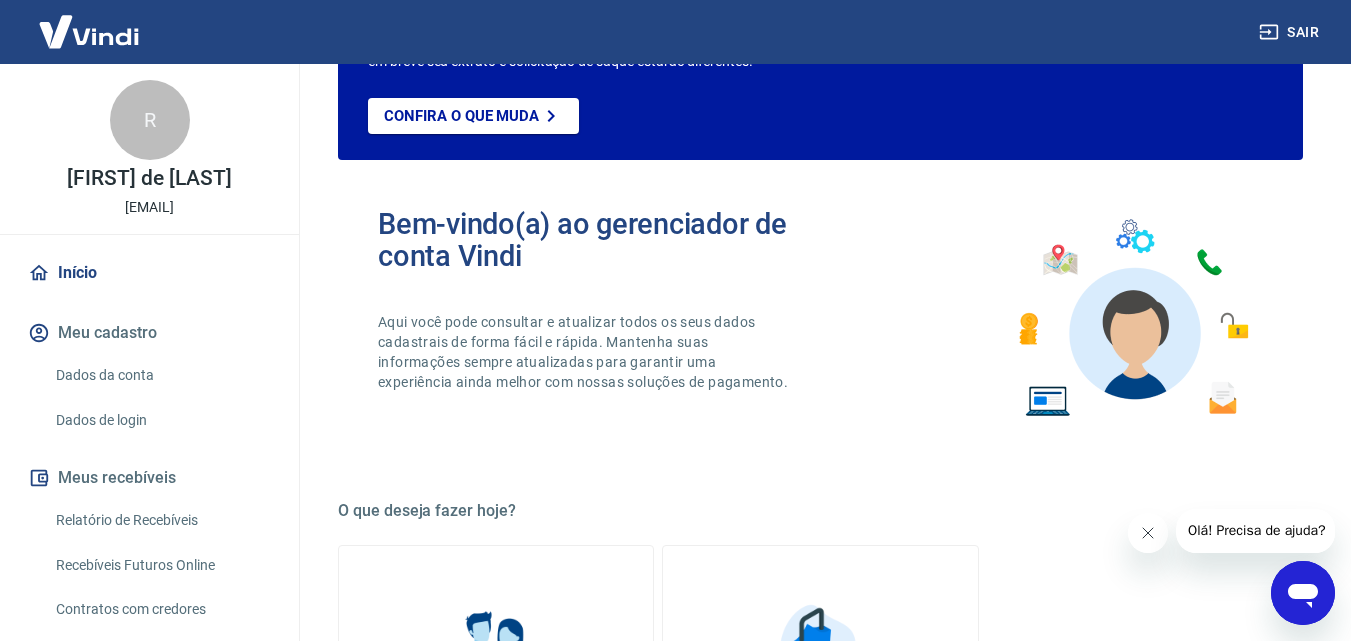 click on "Dados da conta" at bounding box center [161, 375] 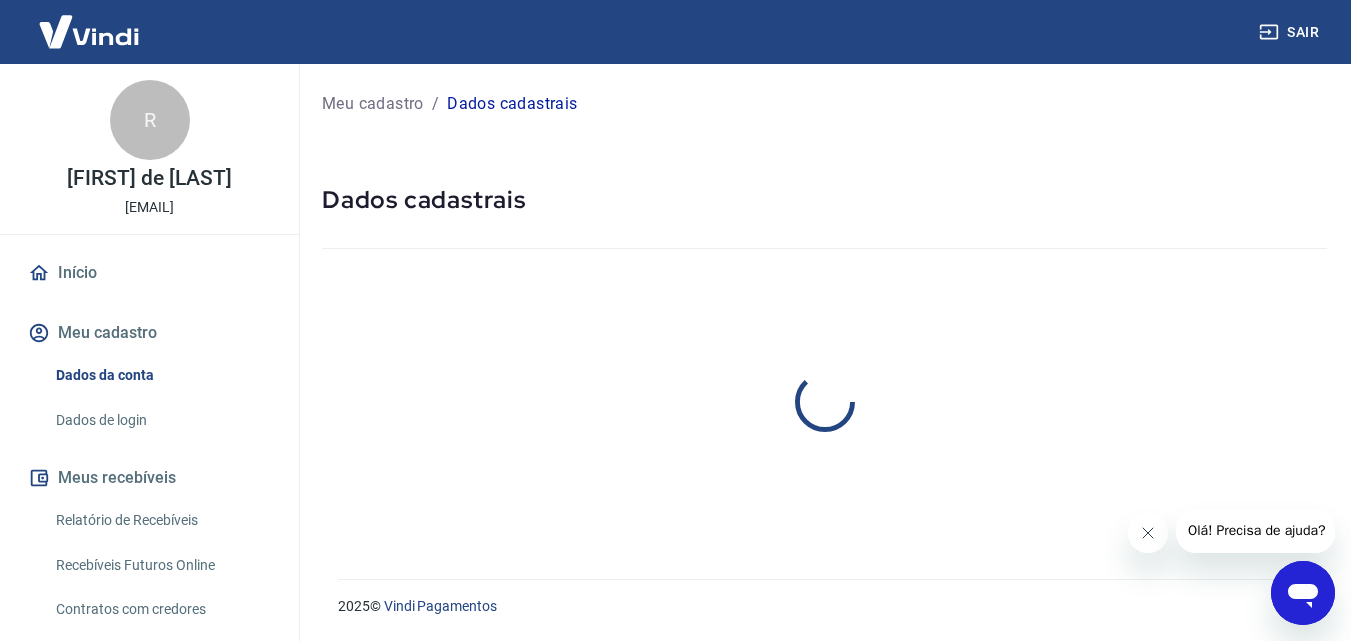 scroll, scrollTop: 0, scrollLeft: 0, axis: both 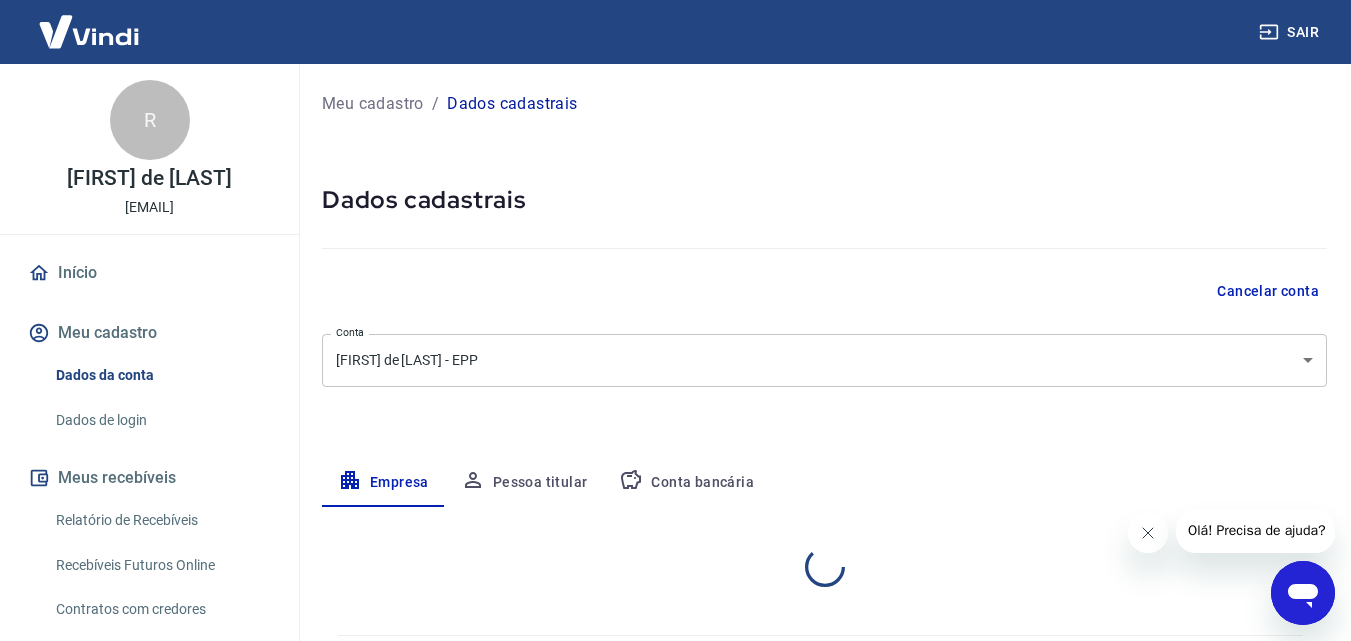 select on "GO" 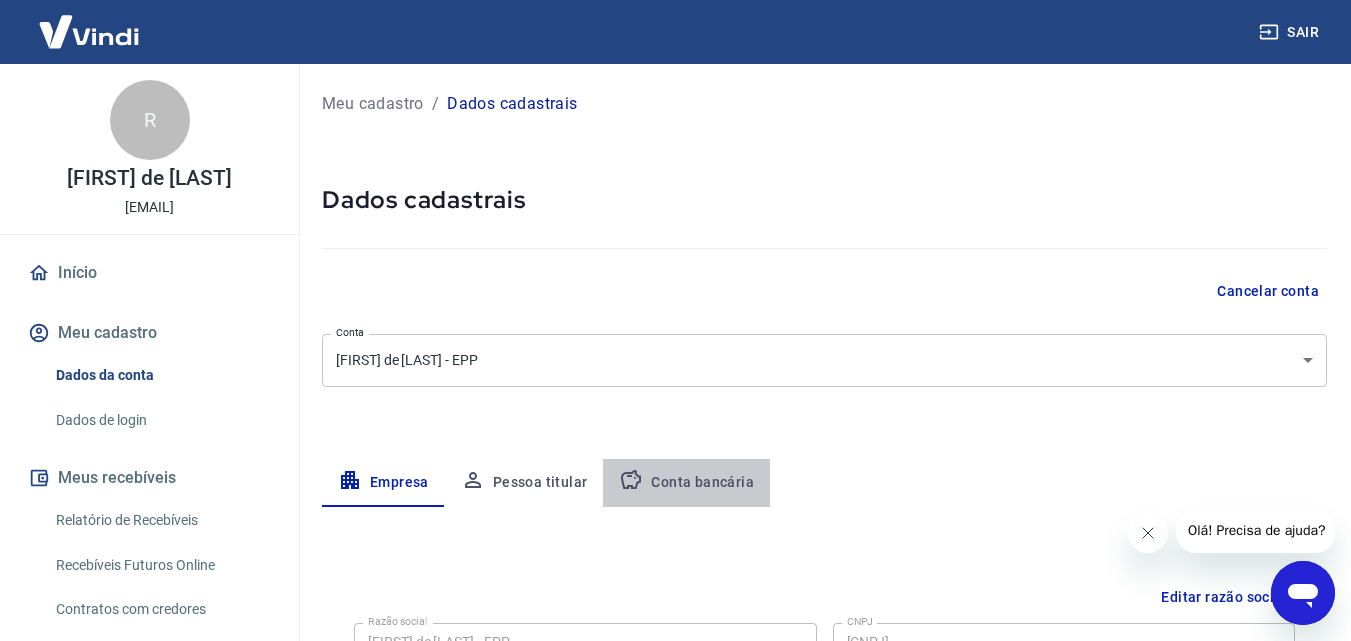 click on "Conta bancária" at bounding box center [686, 483] 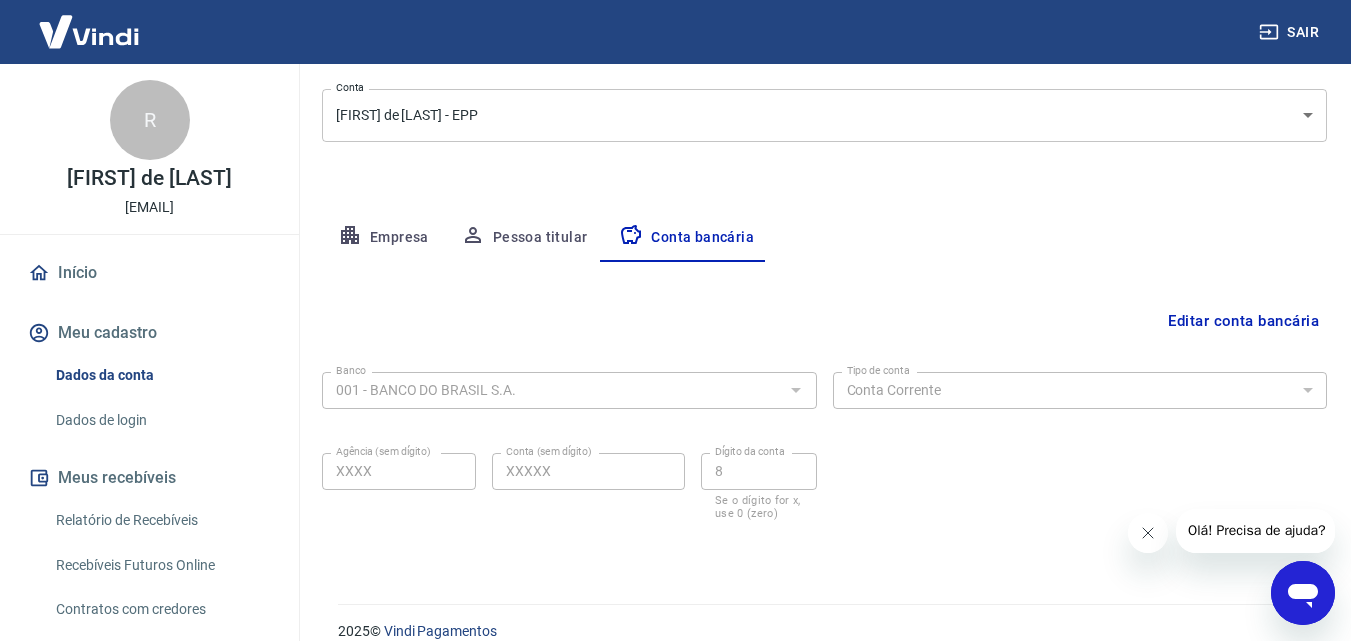 scroll, scrollTop: 270, scrollLeft: 0, axis: vertical 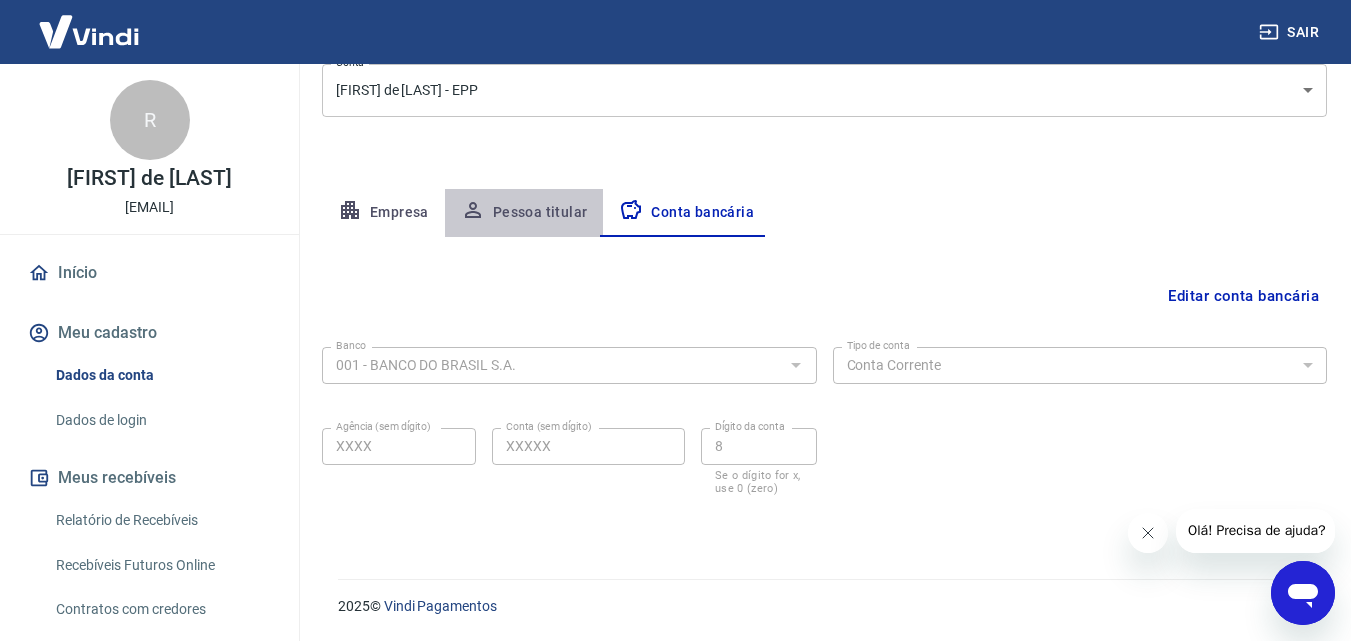 click on "Pessoa titular" at bounding box center (524, 213) 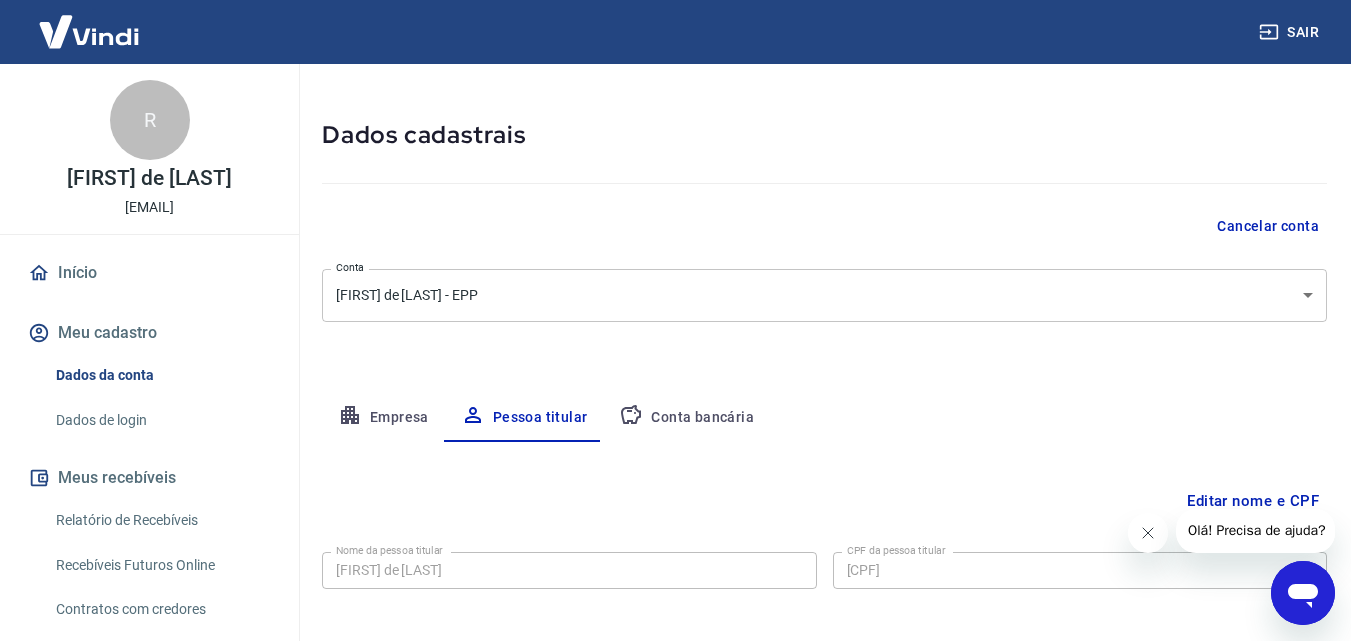 scroll, scrollTop: 0, scrollLeft: 0, axis: both 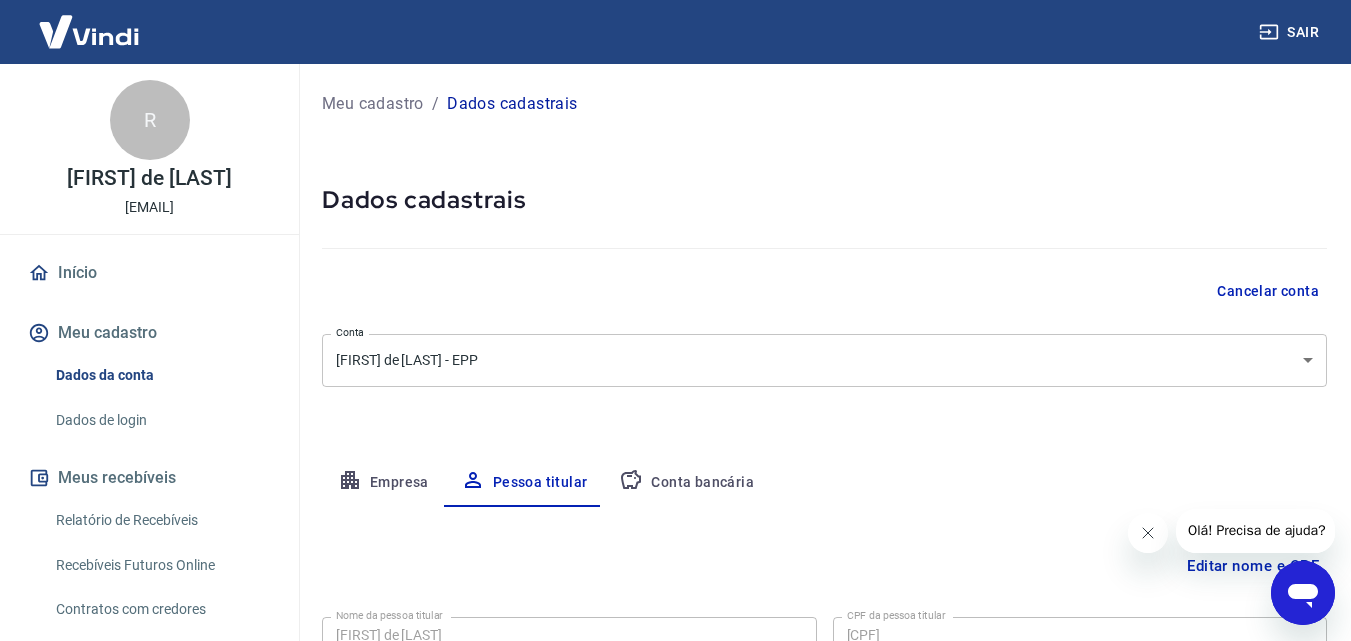 click on "Relatório de Recebíveis" at bounding box center [161, 520] 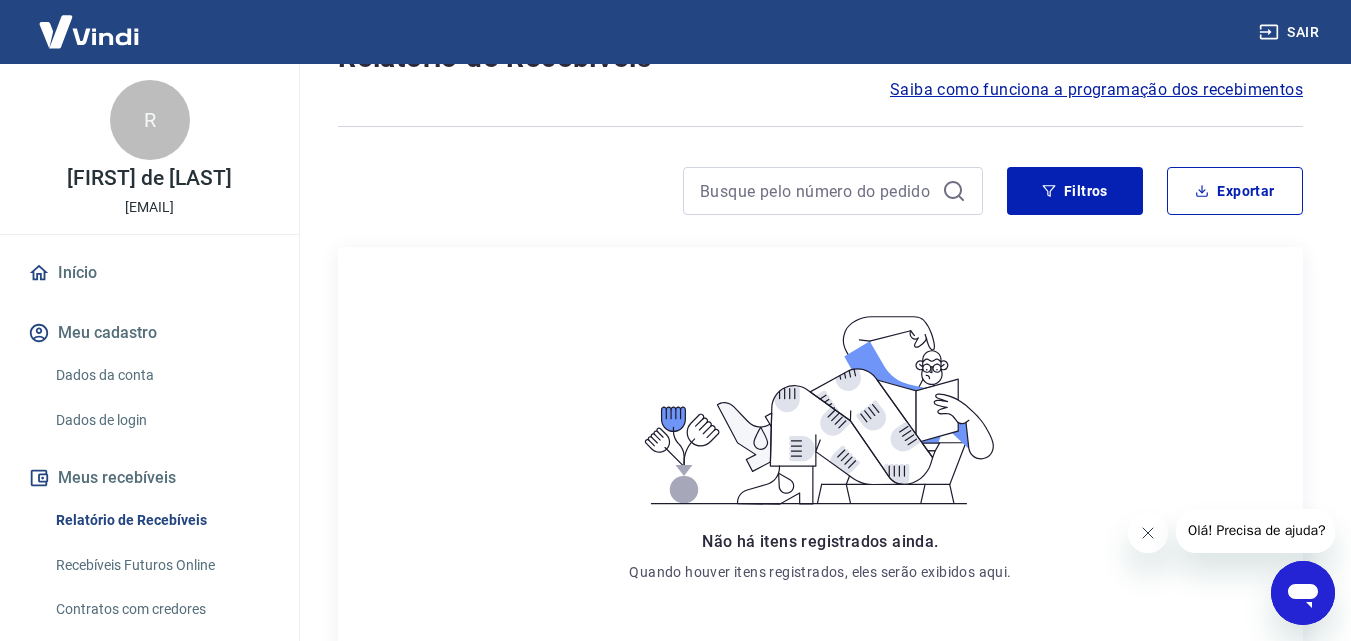 scroll, scrollTop: 200, scrollLeft: 0, axis: vertical 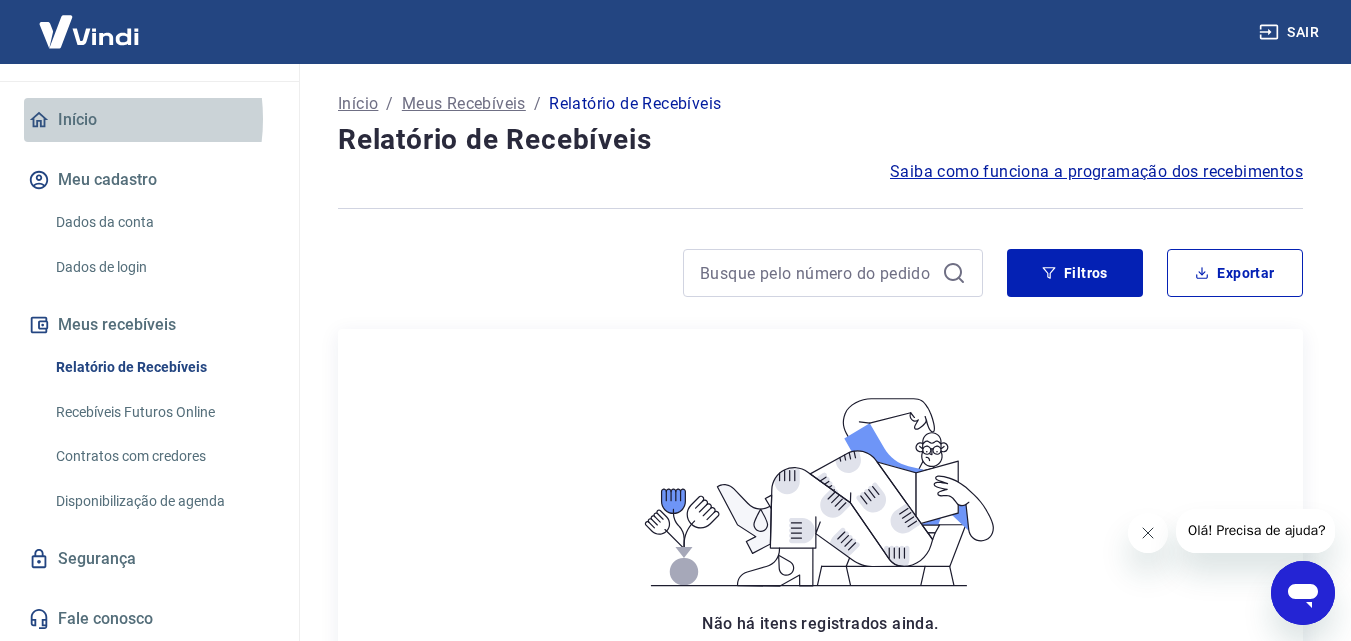 click on "Início" at bounding box center [149, 120] 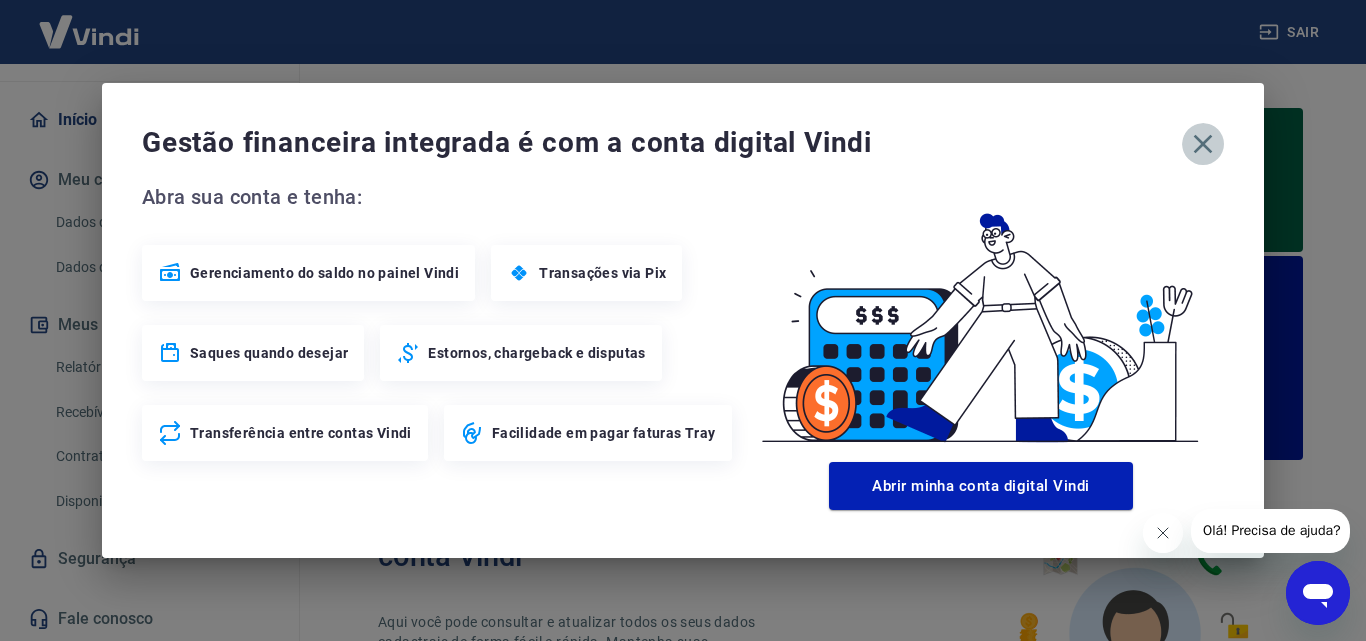 click 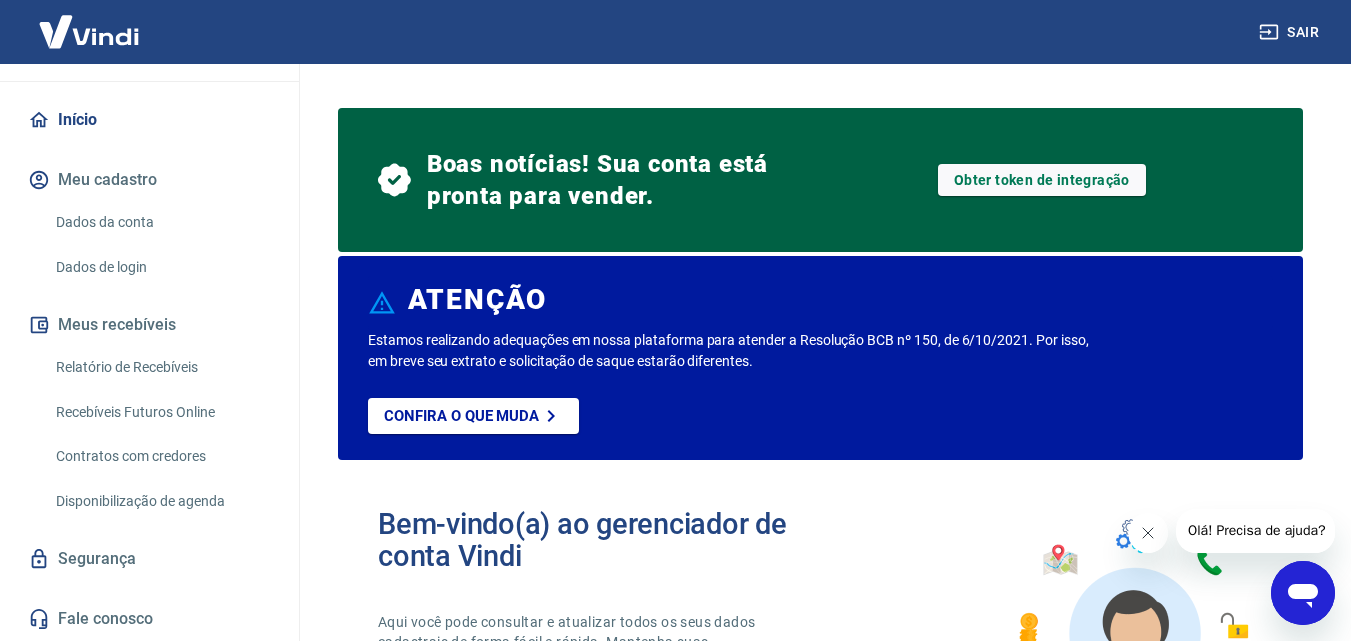 scroll, scrollTop: 100, scrollLeft: 0, axis: vertical 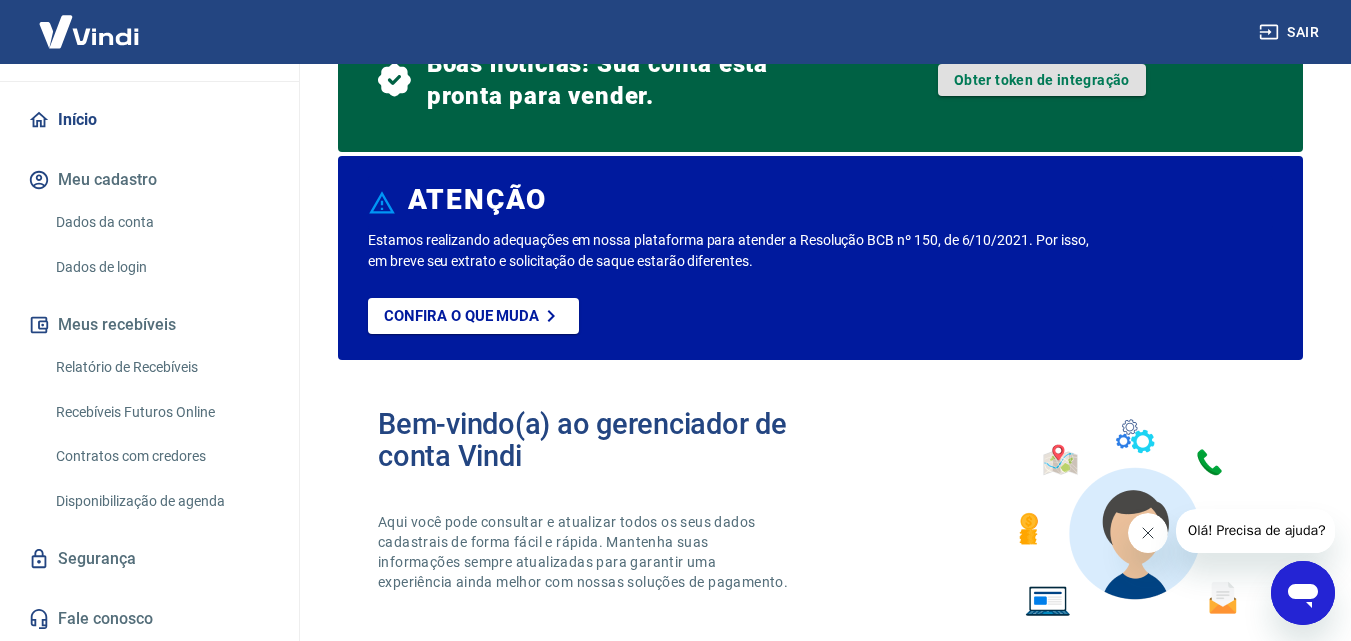 click on "Obter token de integração" at bounding box center (1042, 80) 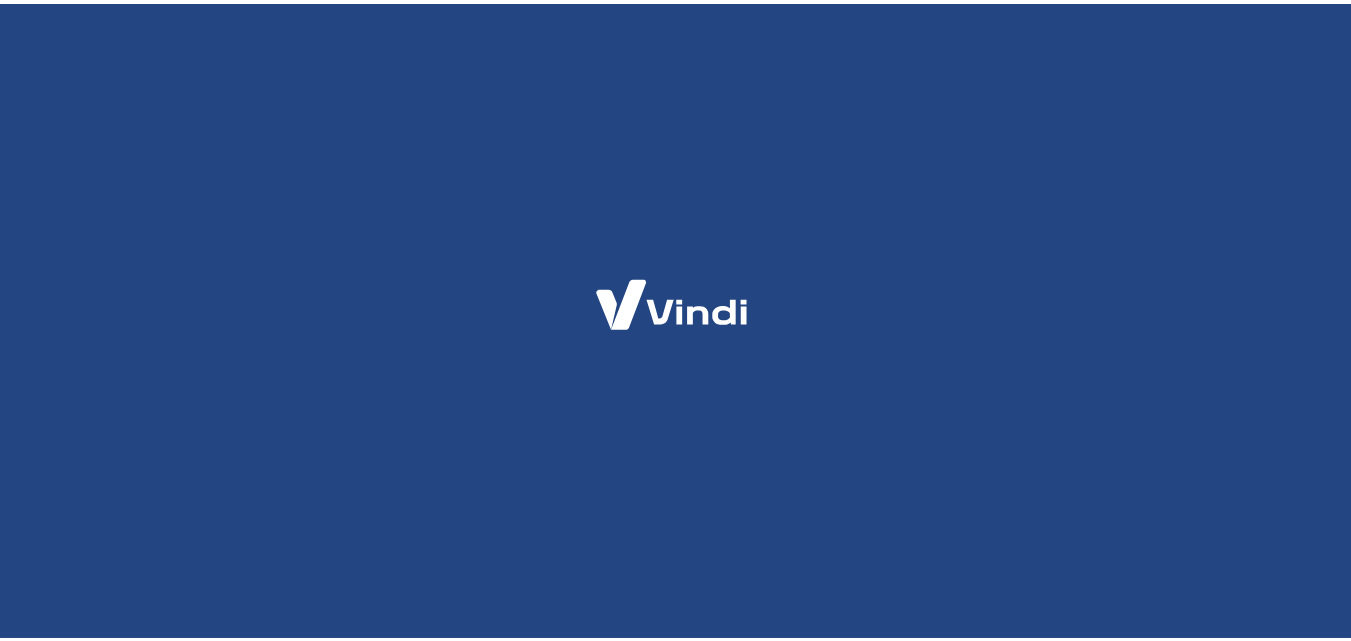 scroll, scrollTop: 0, scrollLeft: 0, axis: both 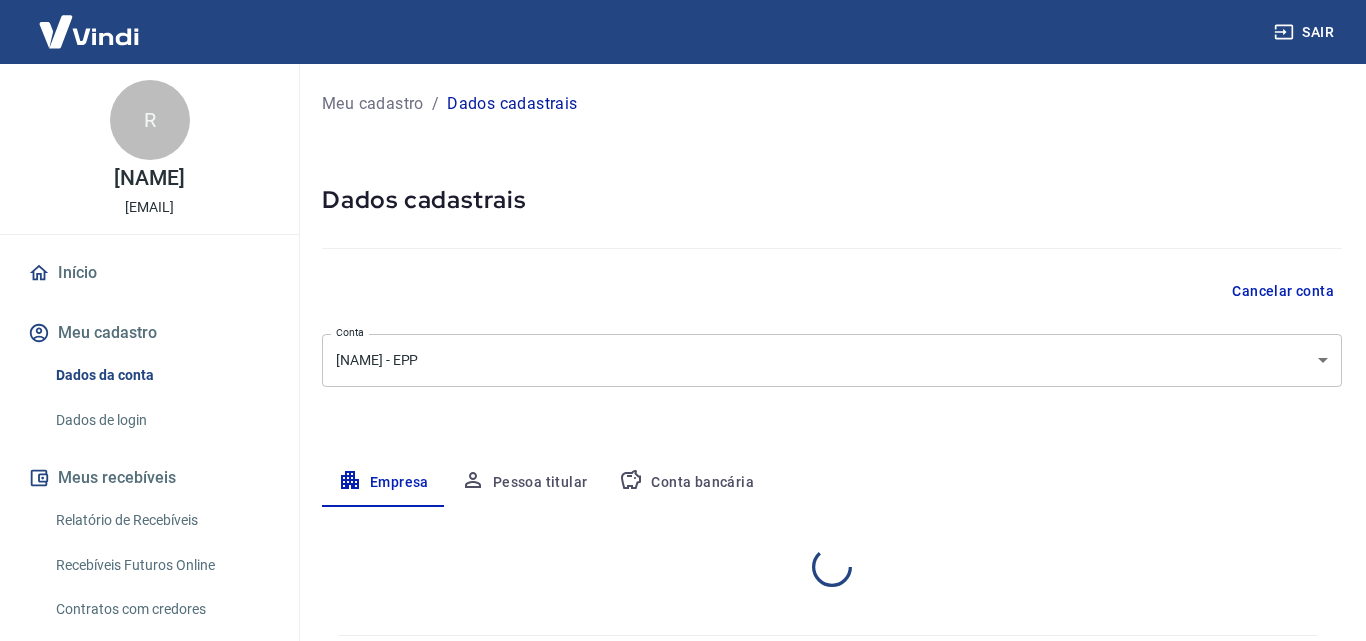 select on "GO" 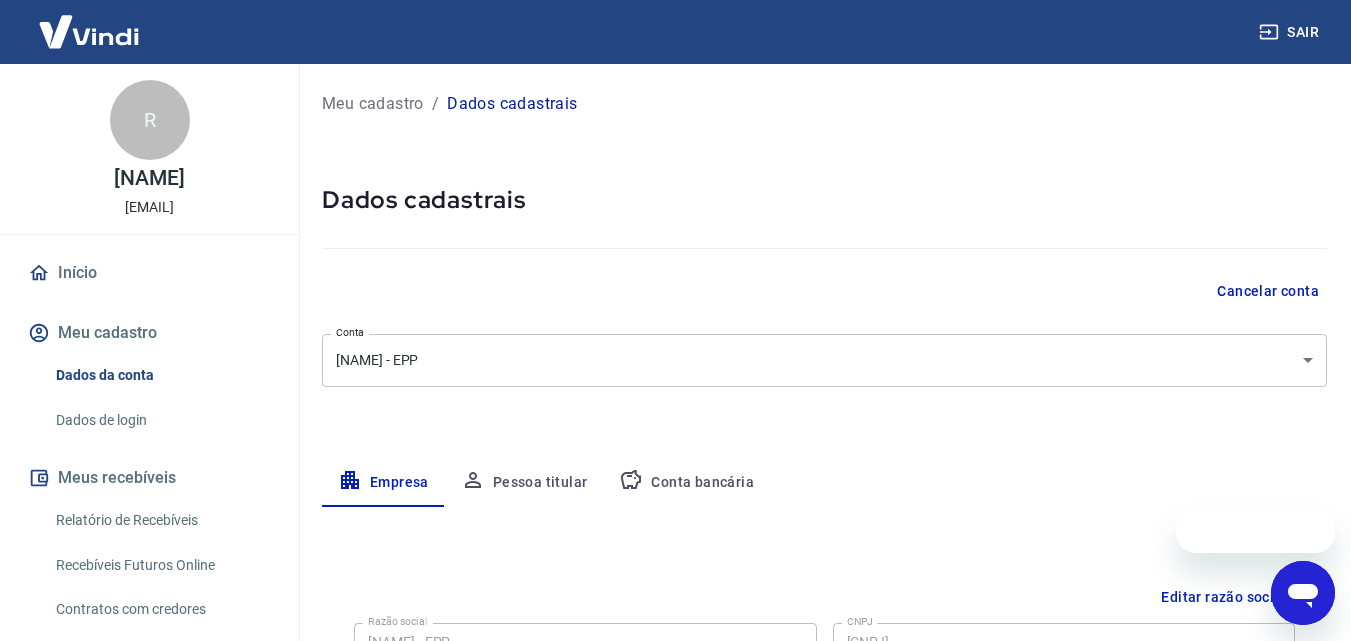 scroll, scrollTop: 0, scrollLeft: 0, axis: both 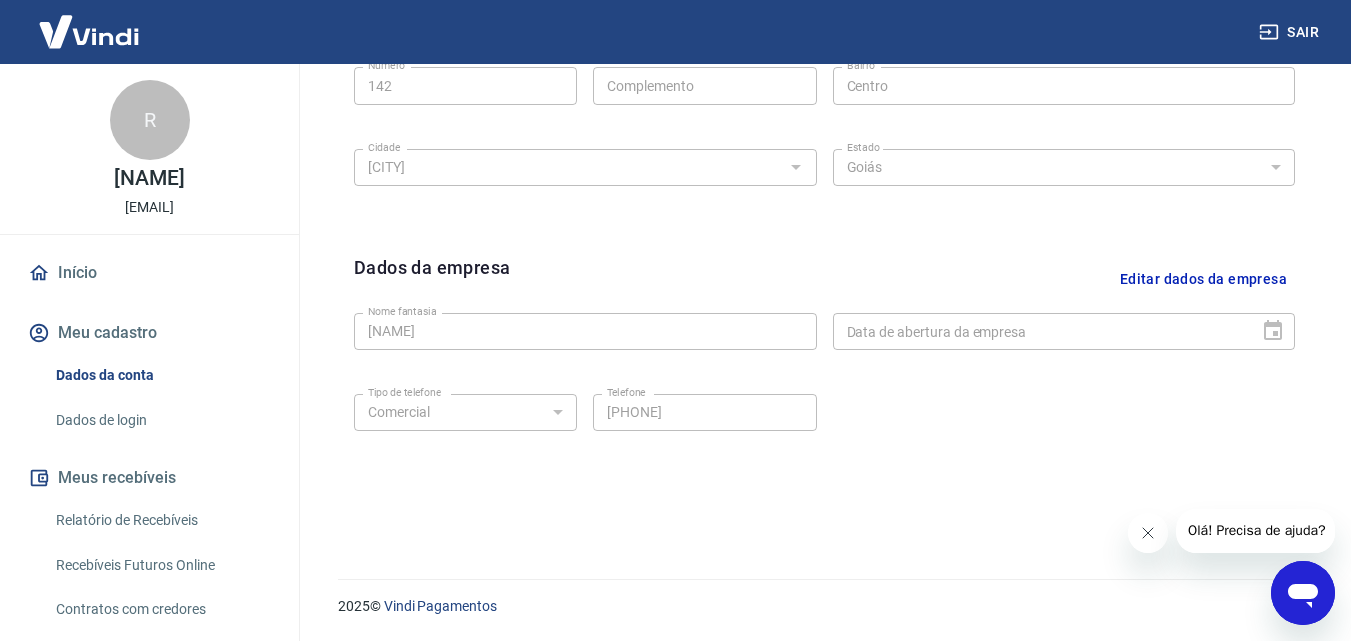 click on "Data de abertura da empresa" at bounding box center [1064, 331] 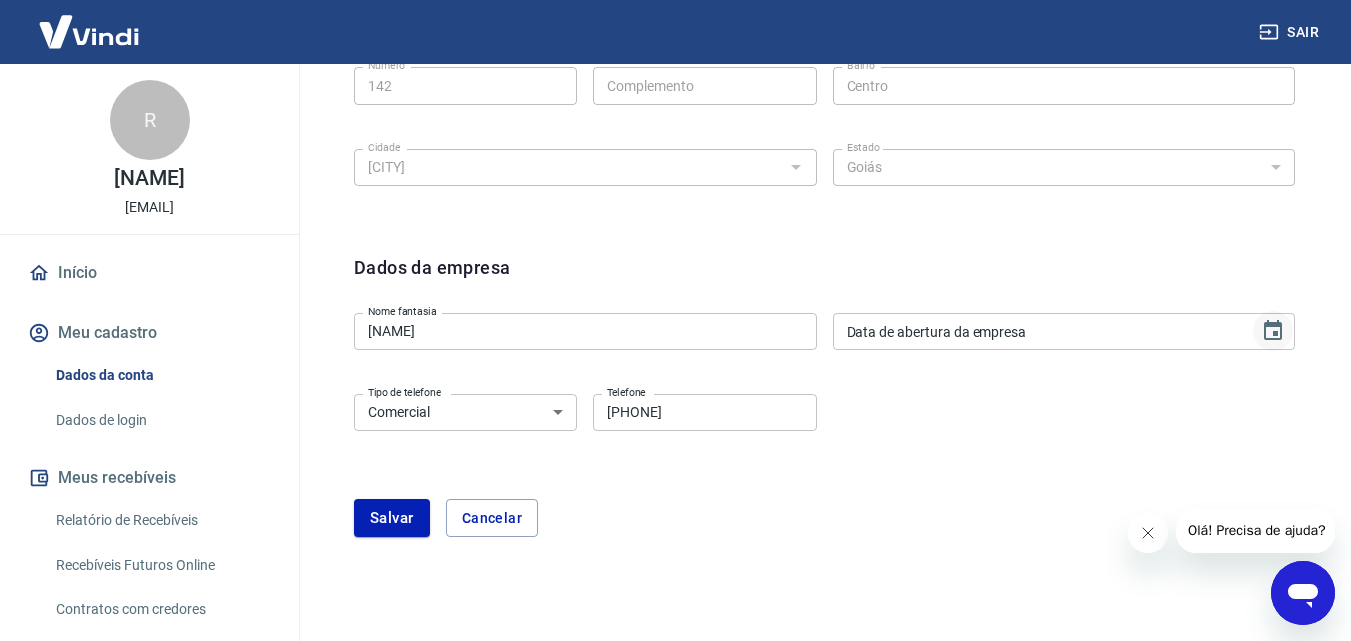 click 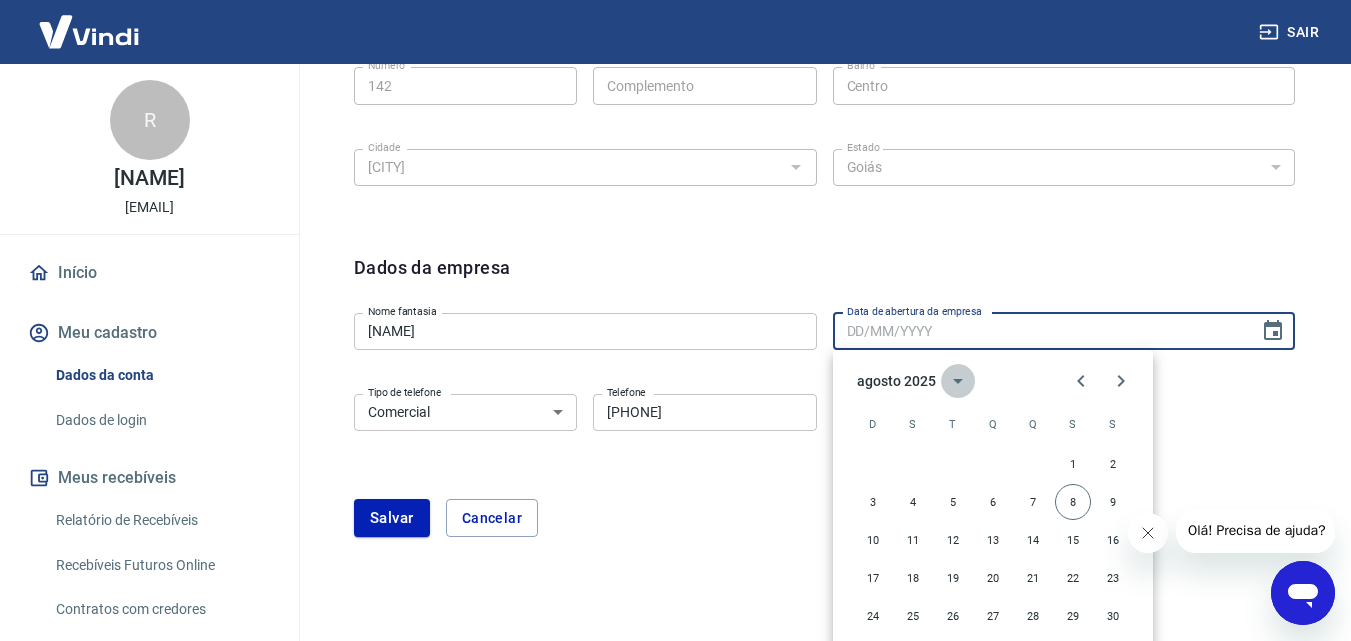 click 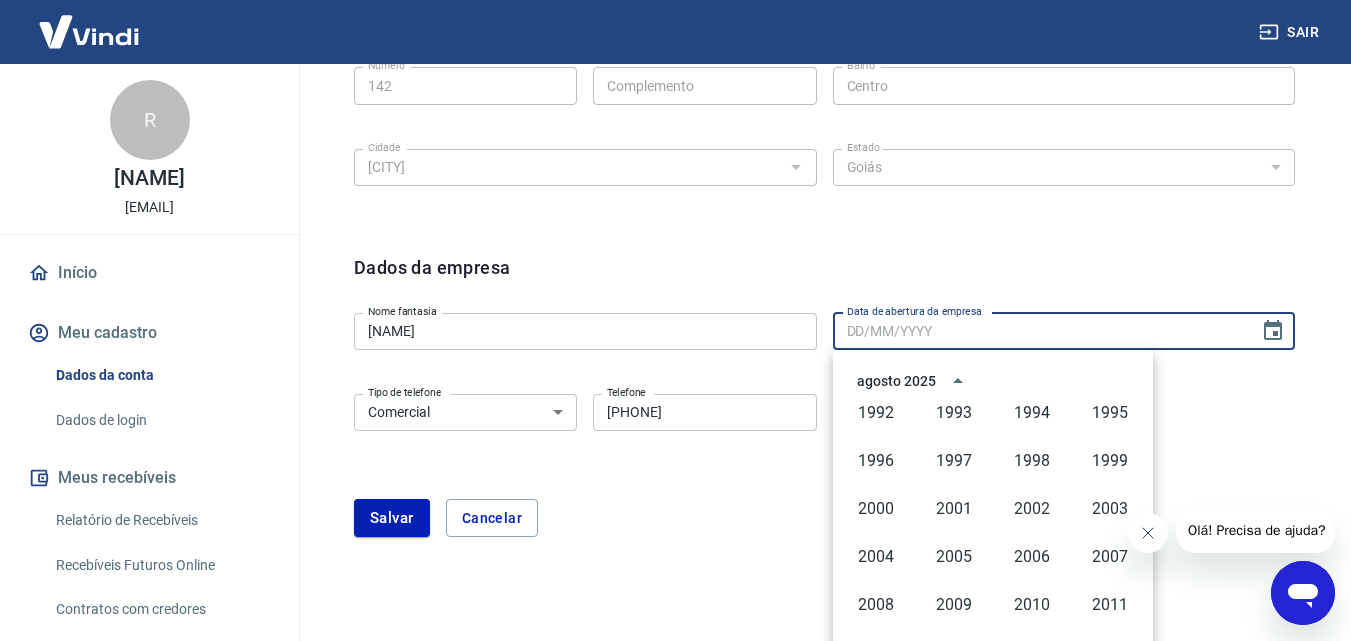 scroll, scrollTop: 1072, scrollLeft: 0, axis: vertical 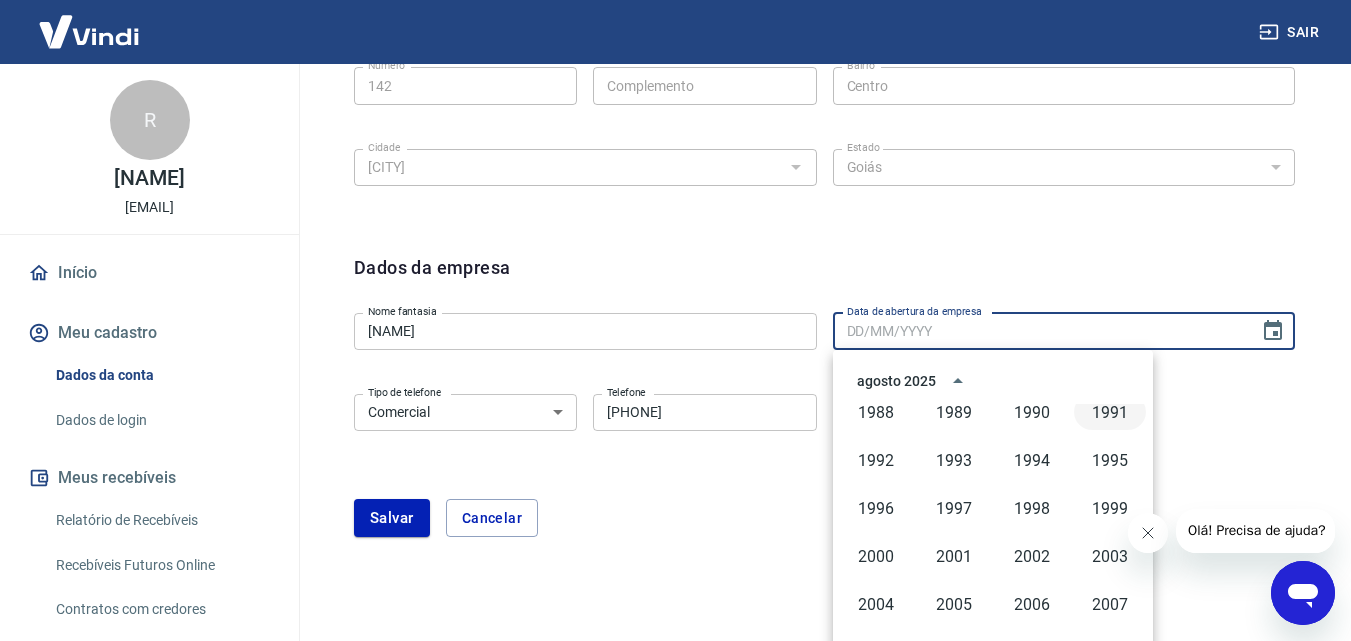 click on "1991" at bounding box center [1110, 412] 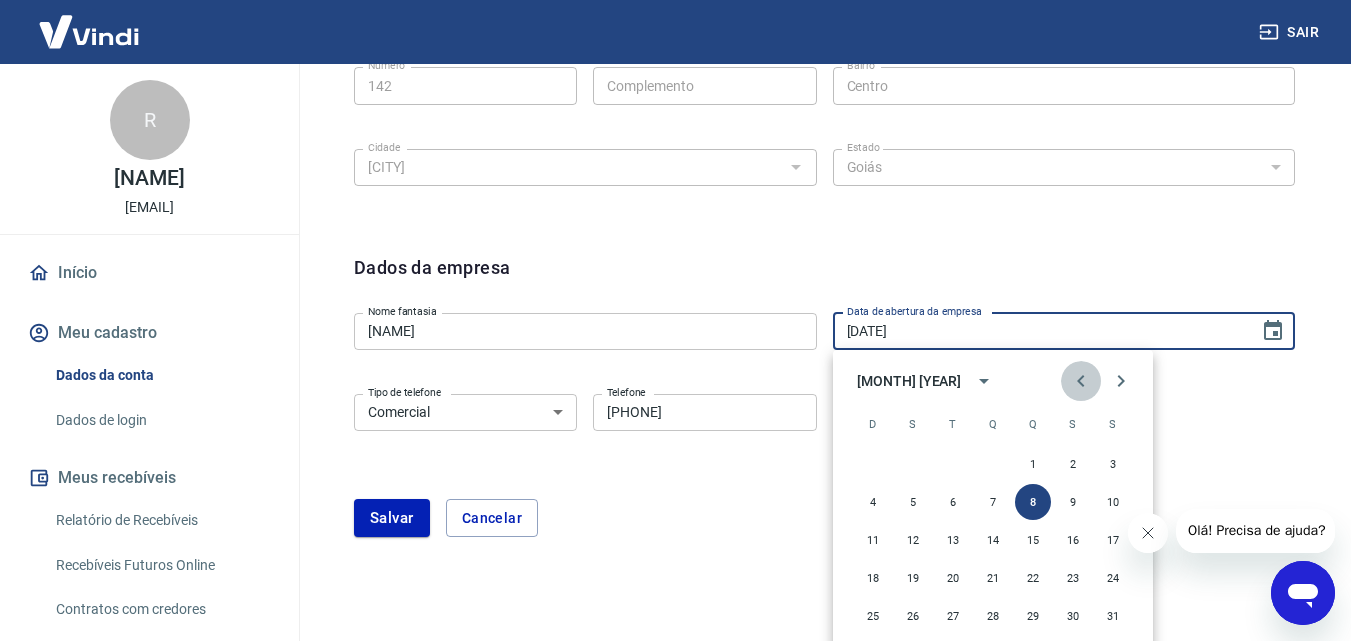 click 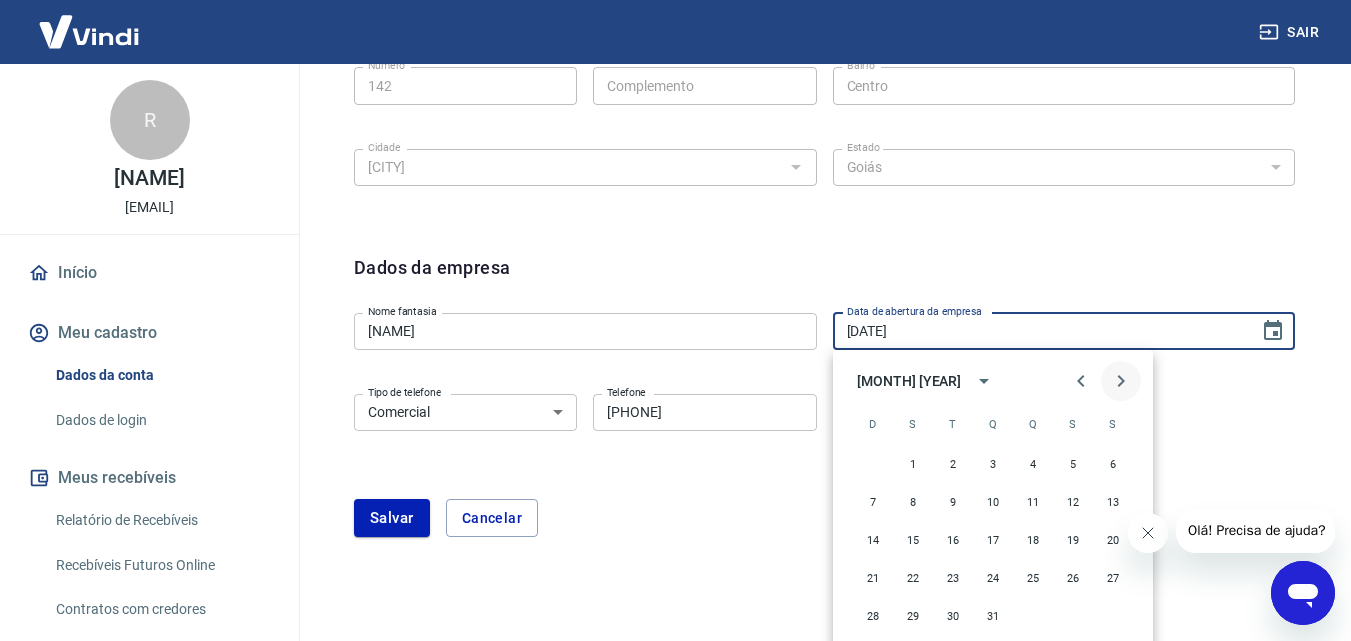 click 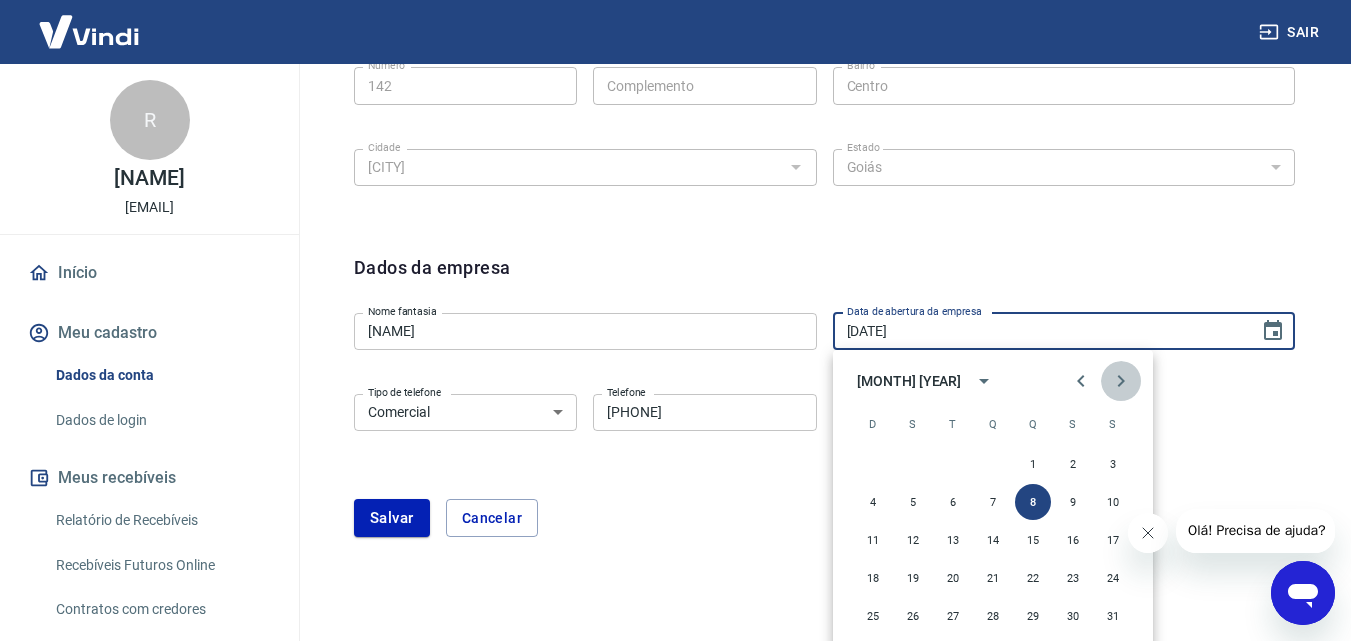 click 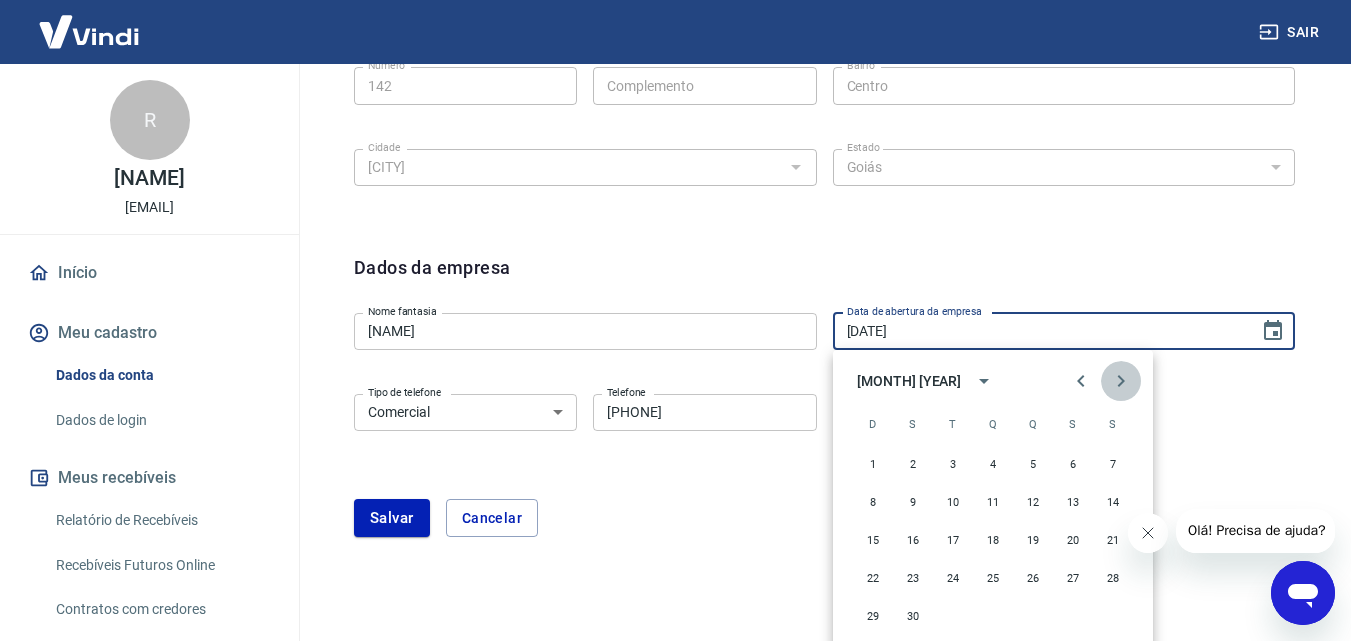 click 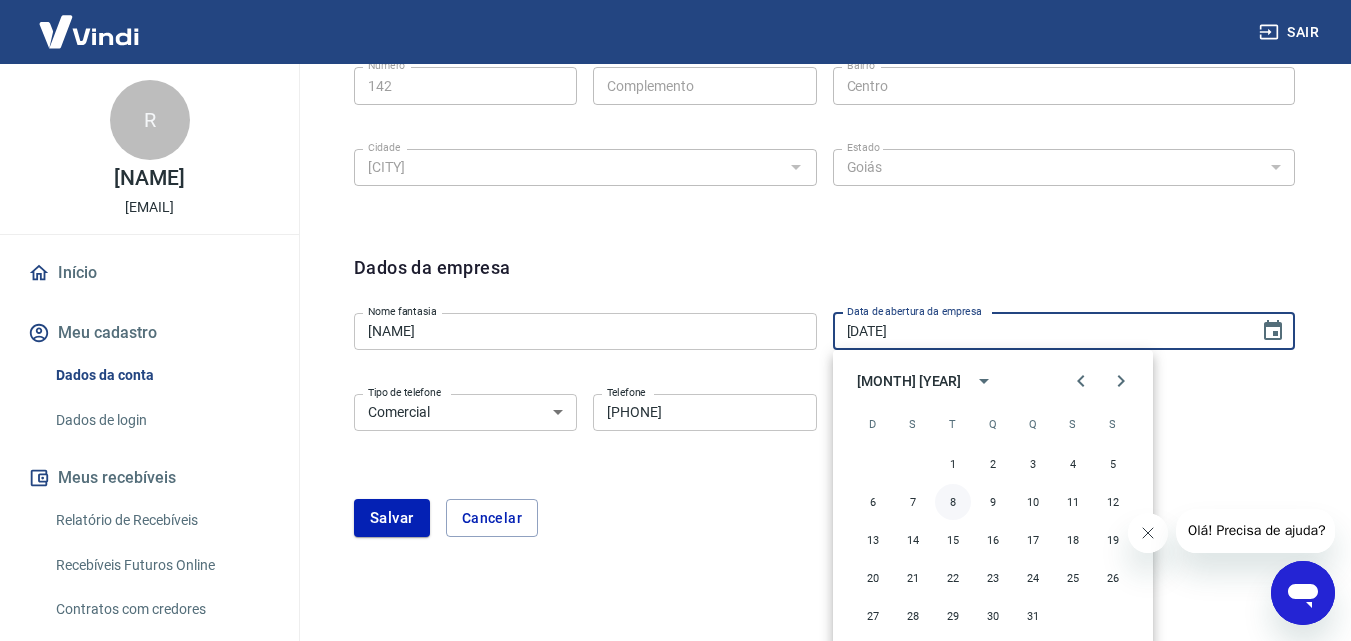 click on "8" at bounding box center (953, 502) 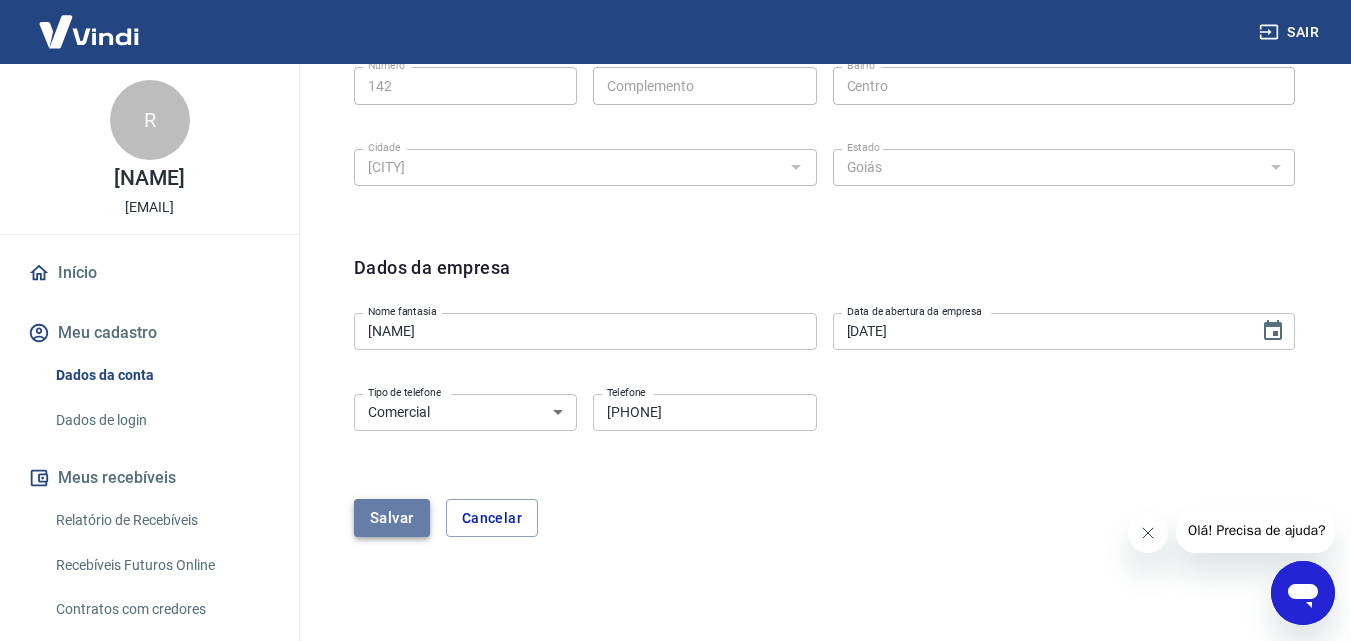 click on "Salvar" at bounding box center (392, 518) 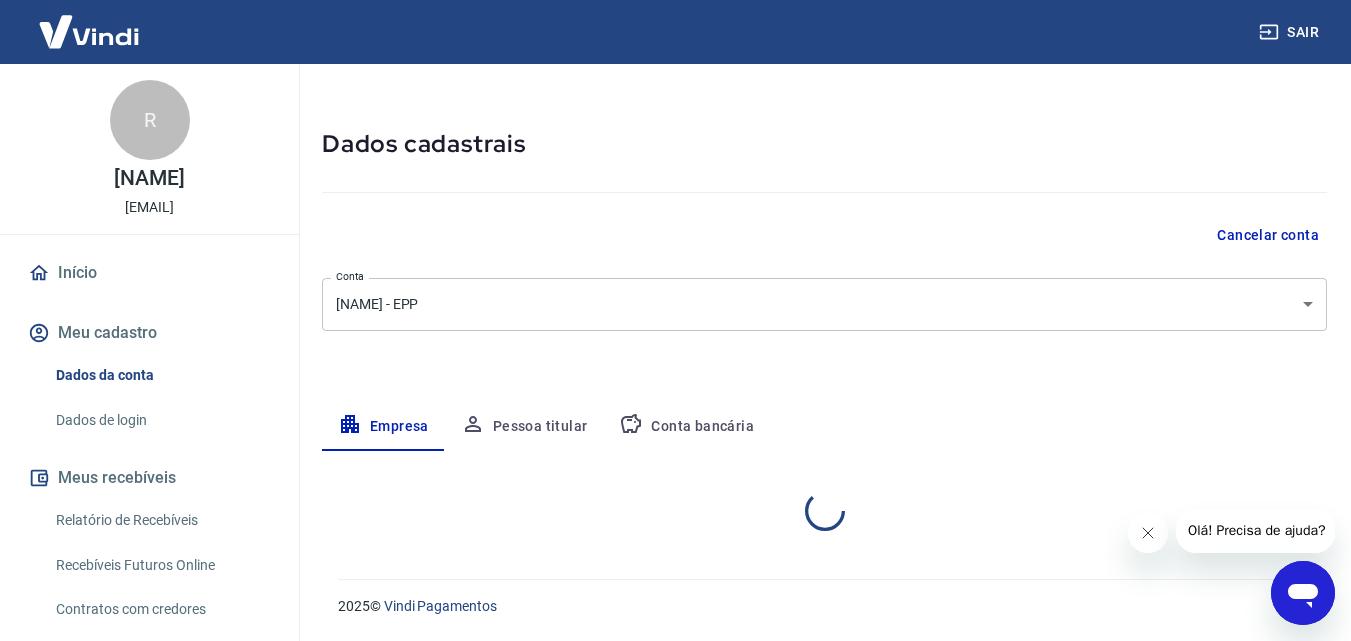 select on "GO" 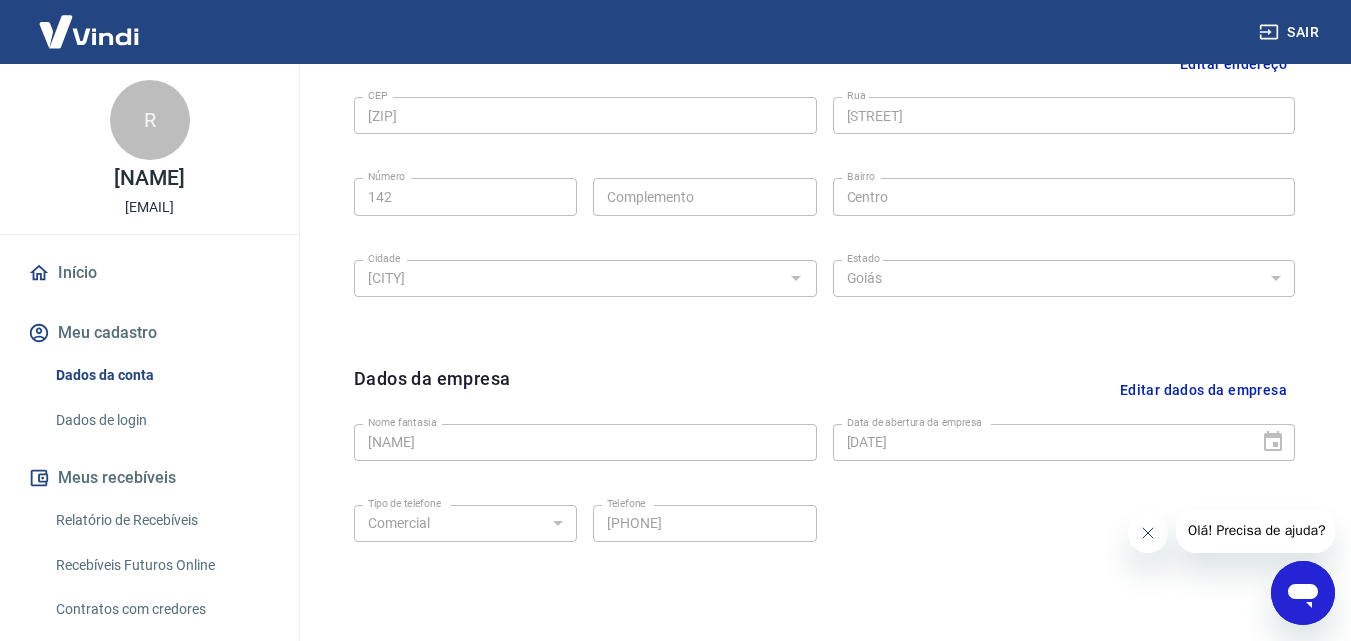 scroll, scrollTop: 801, scrollLeft: 0, axis: vertical 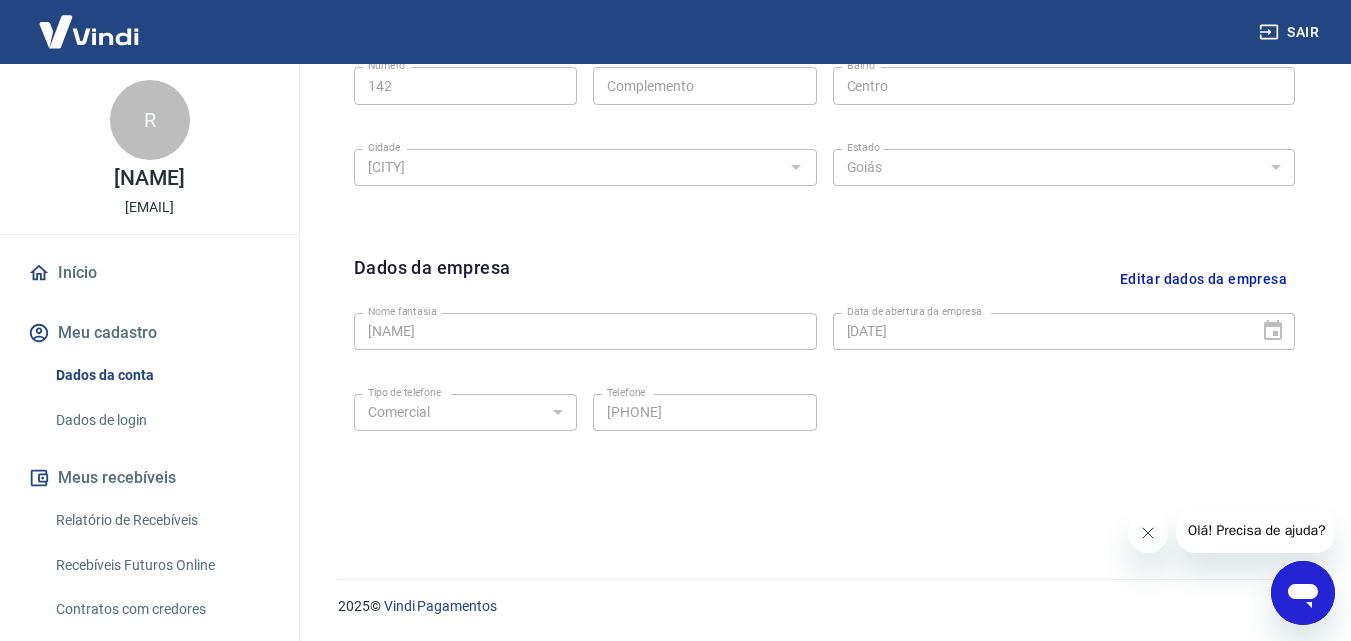 click on "Relatório de Recebíveis" at bounding box center [161, 520] 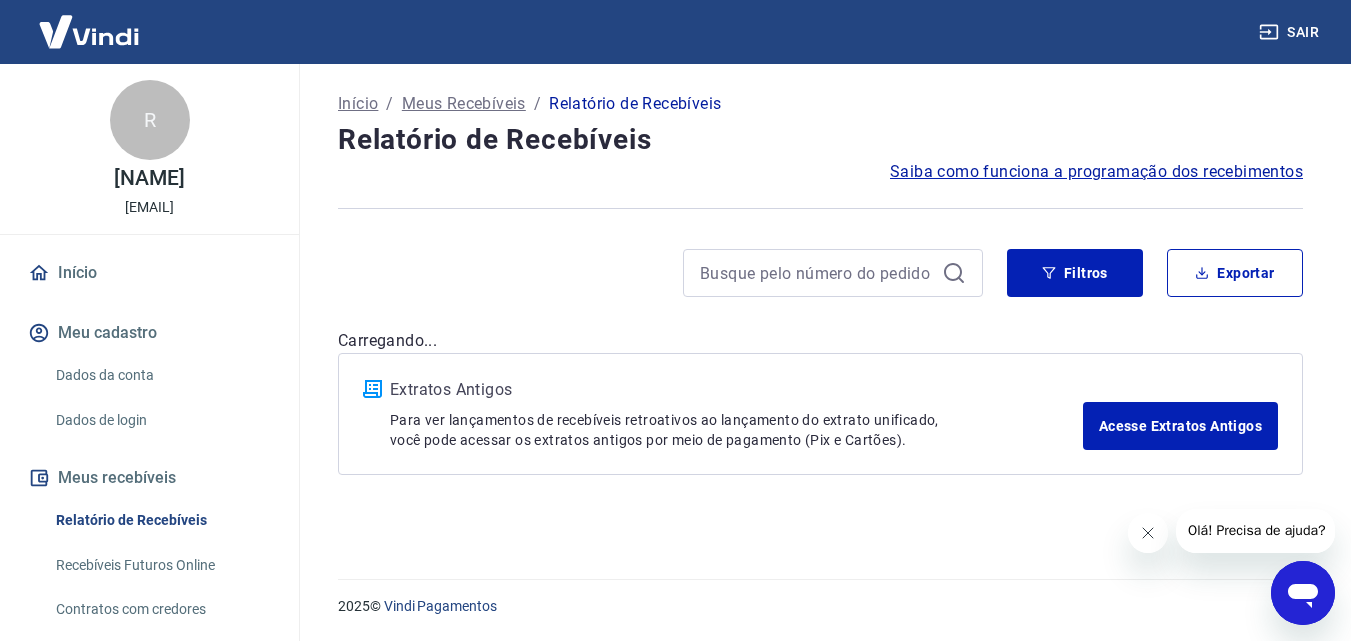 scroll, scrollTop: 0, scrollLeft: 0, axis: both 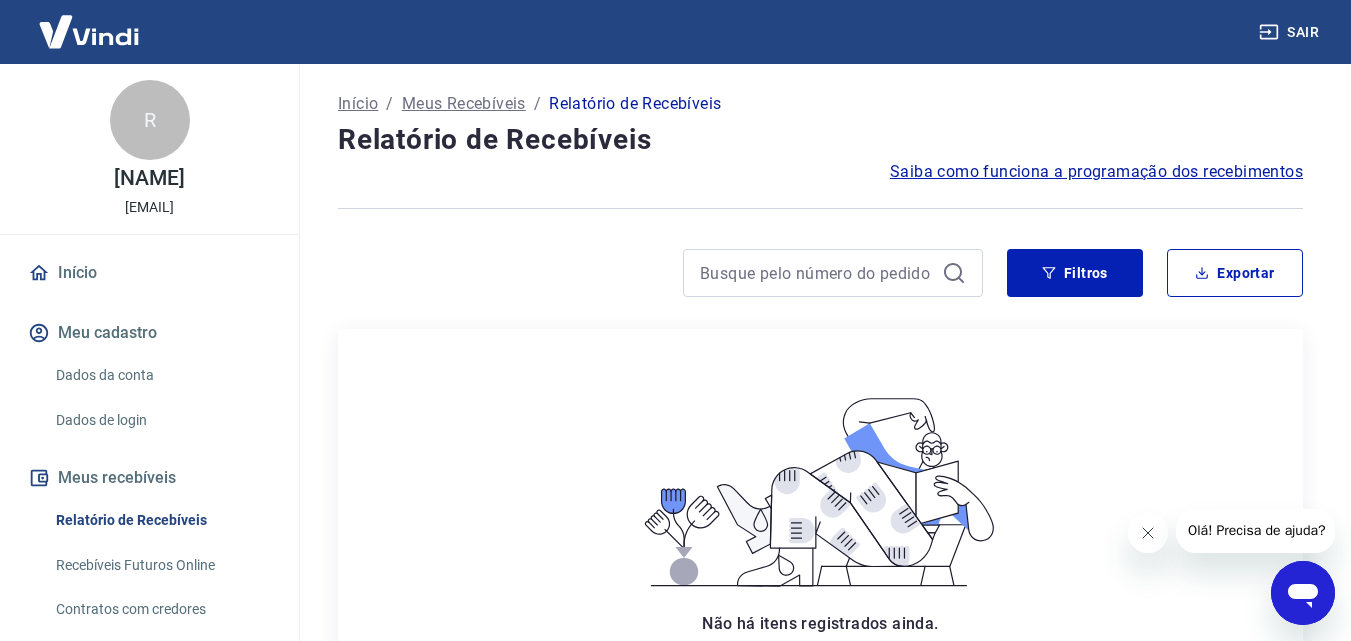click on "Recebíveis Futuros Online" at bounding box center [161, 565] 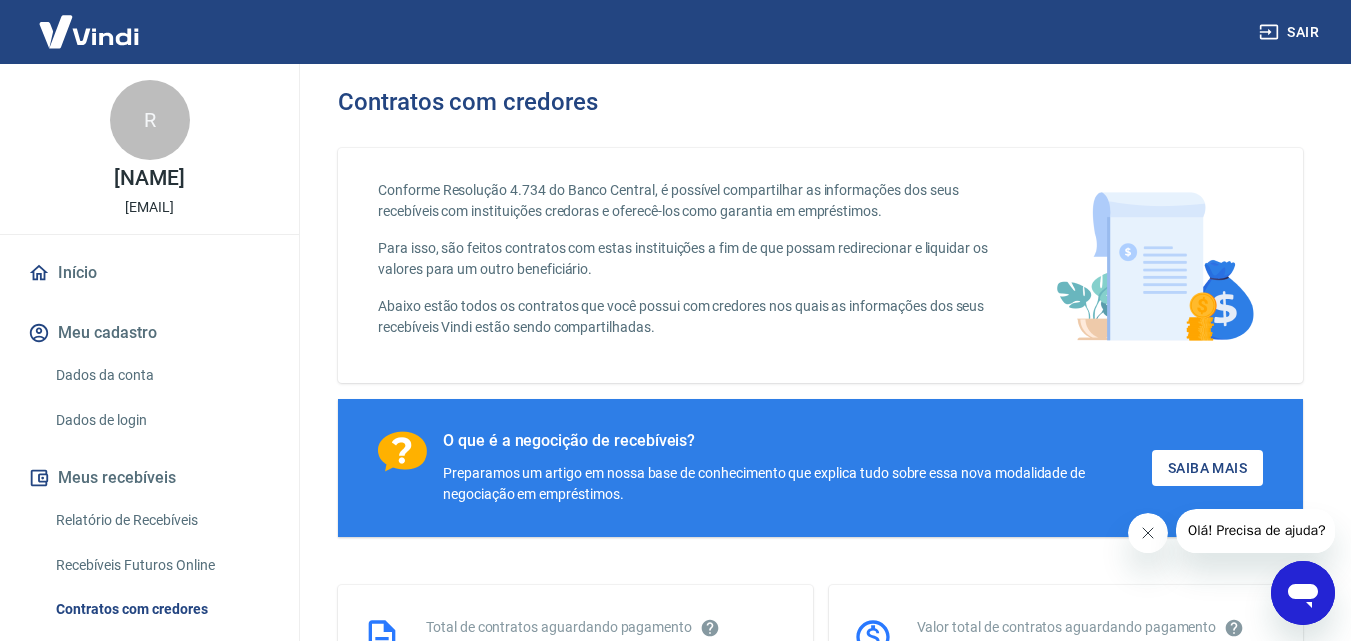 click on "Início" at bounding box center (149, 273) 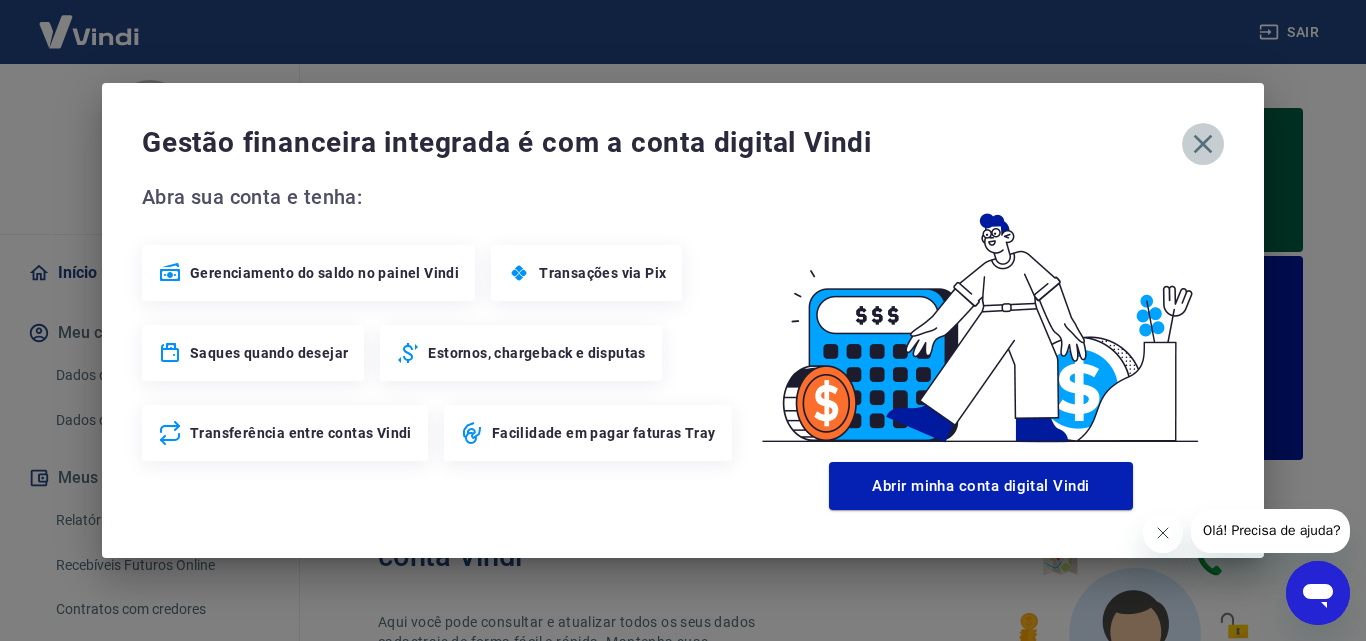 click 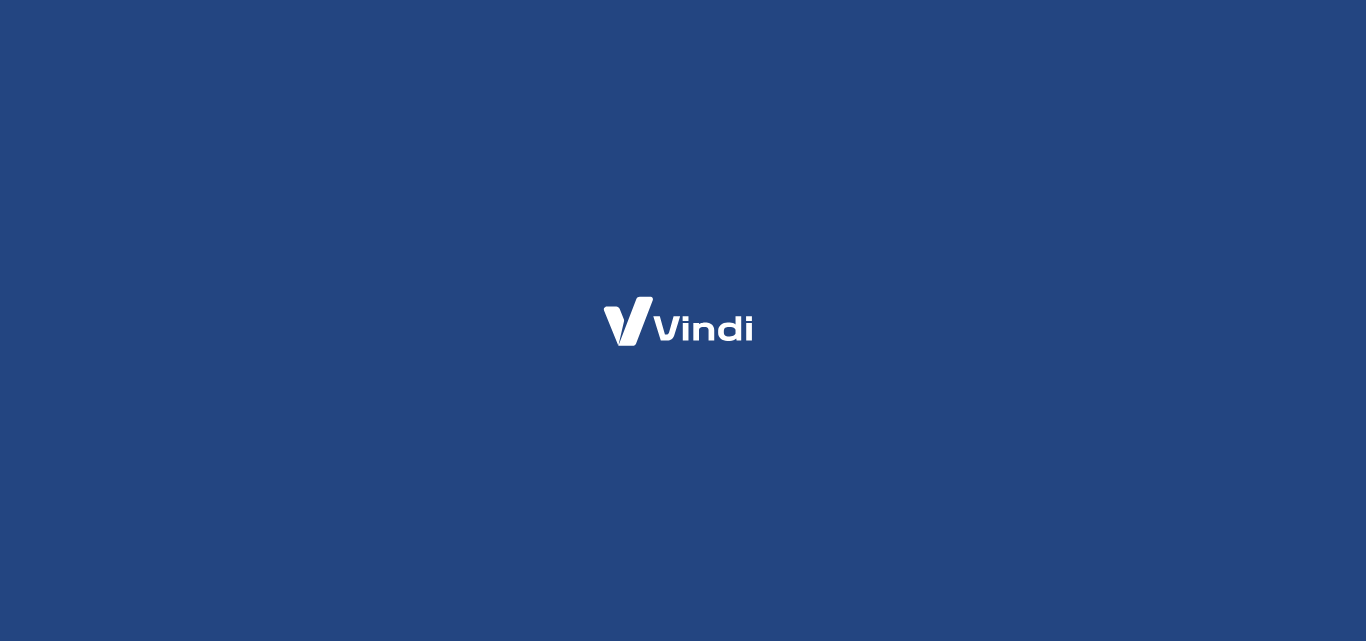 scroll, scrollTop: 0, scrollLeft: 0, axis: both 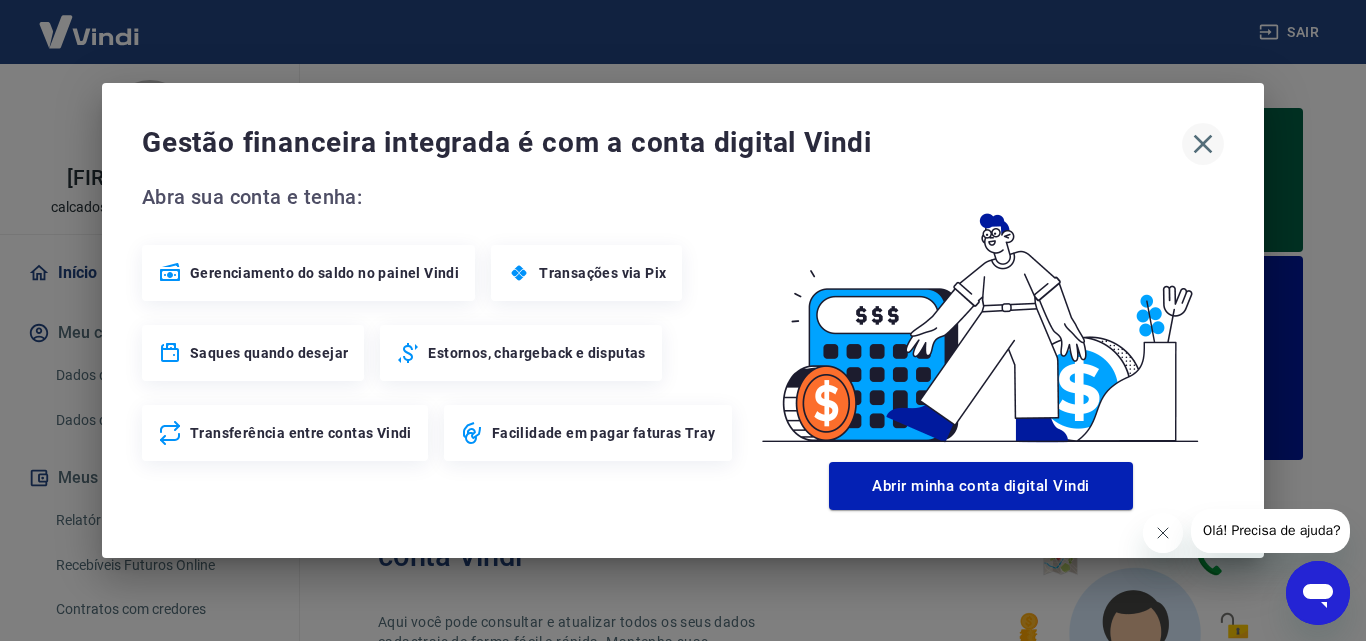 click 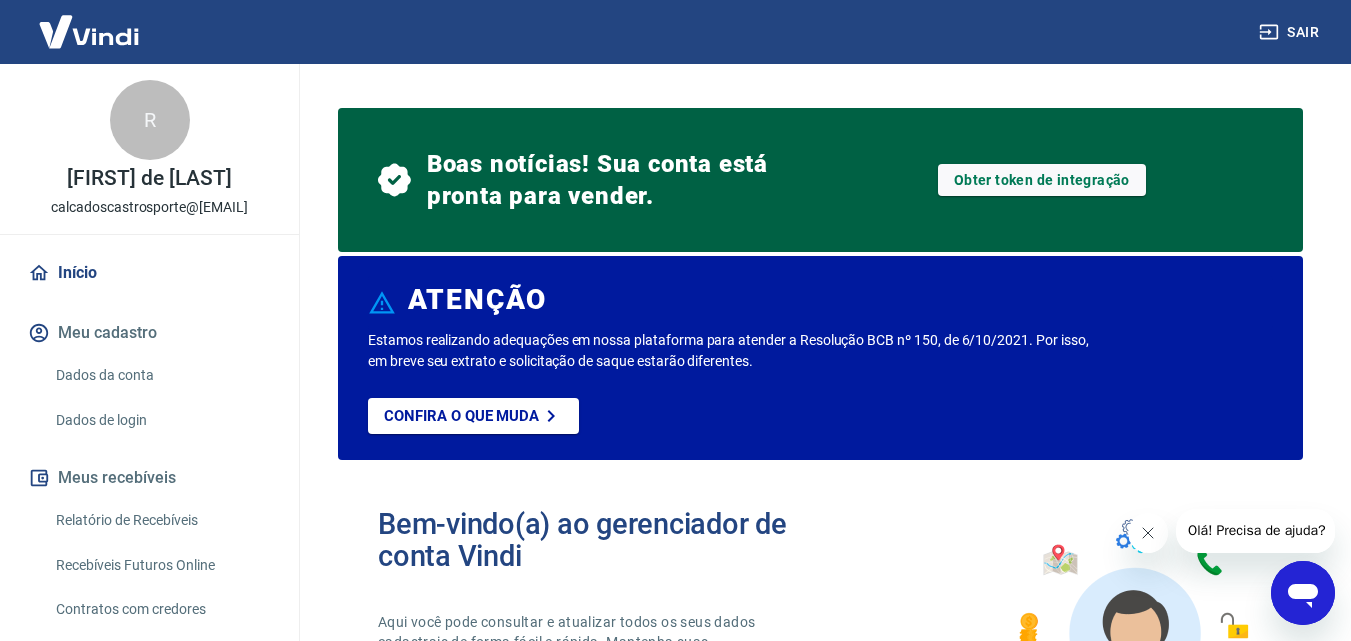 click on "Sair" at bounding box center (1291, 32) 